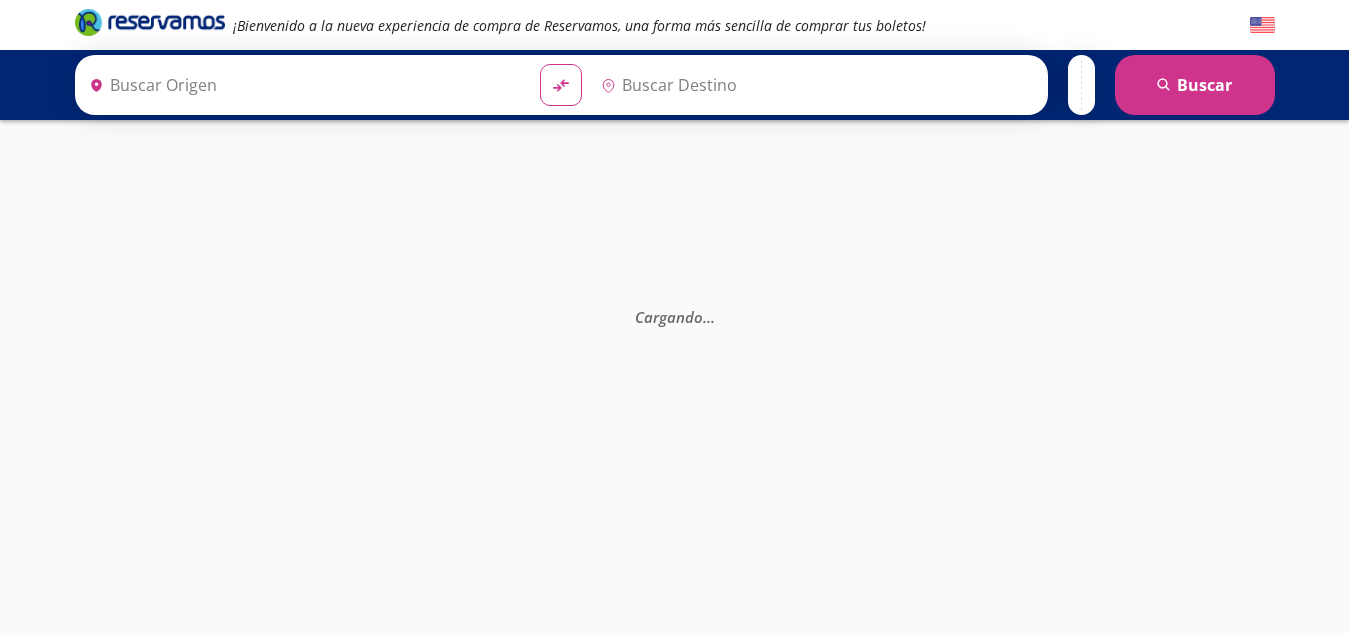 scroll, scrollTop: 0, scrollLeft: 0, axis: both 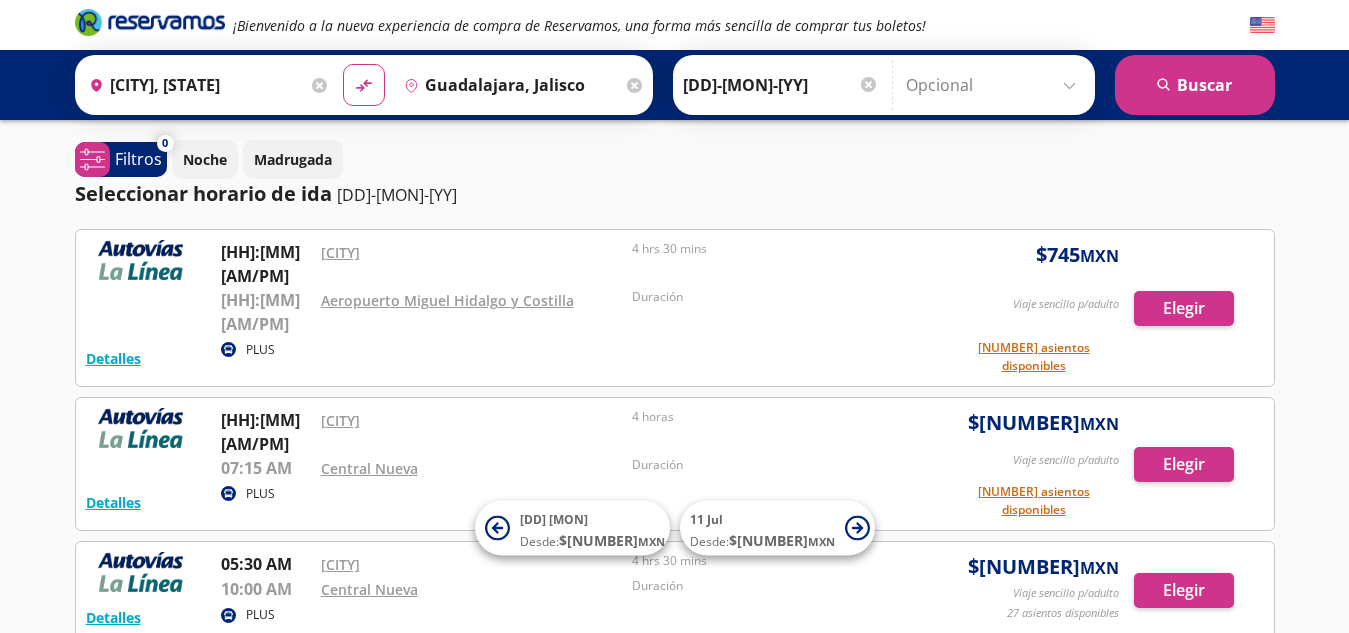 click at bounding box center (868, 84) 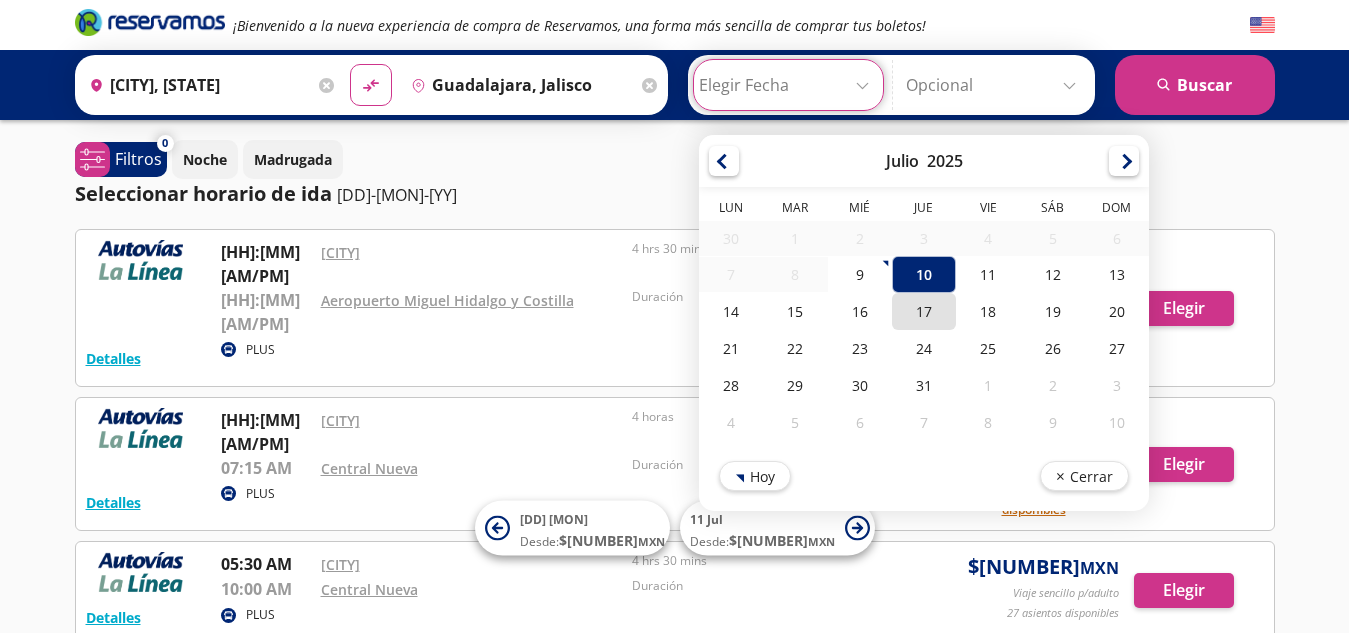 click on "17" at bounding box center (923, 311) 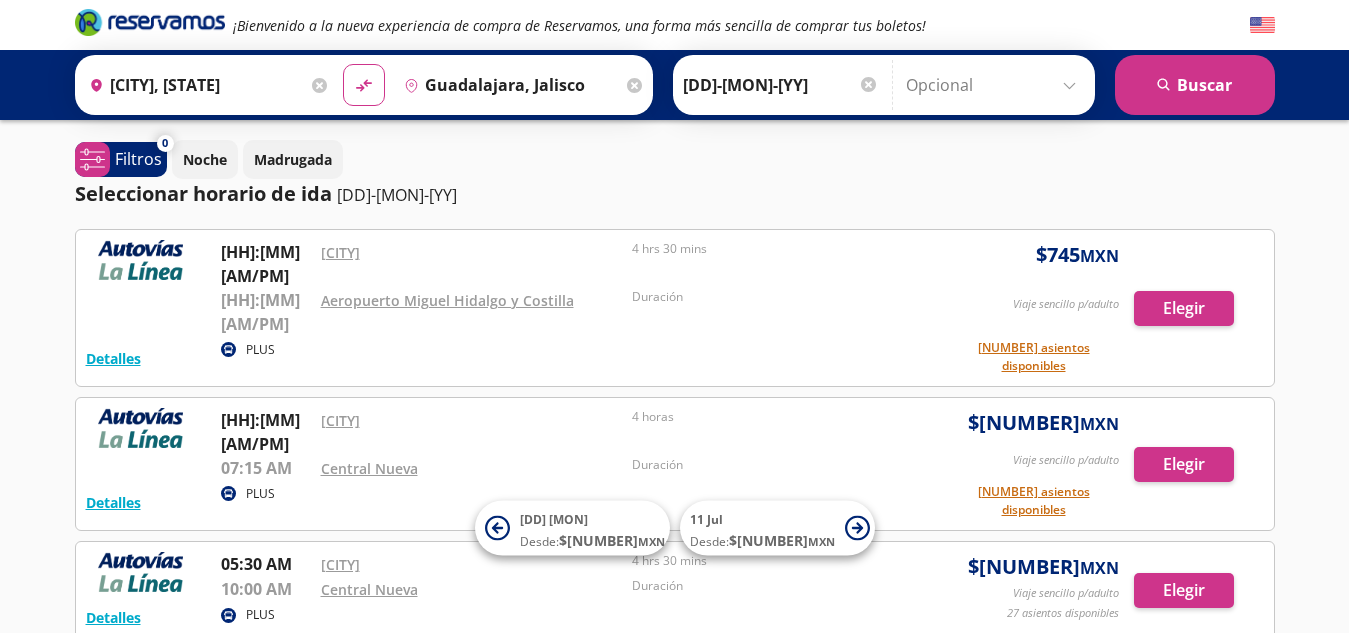 click at bounding box center (995, 85) 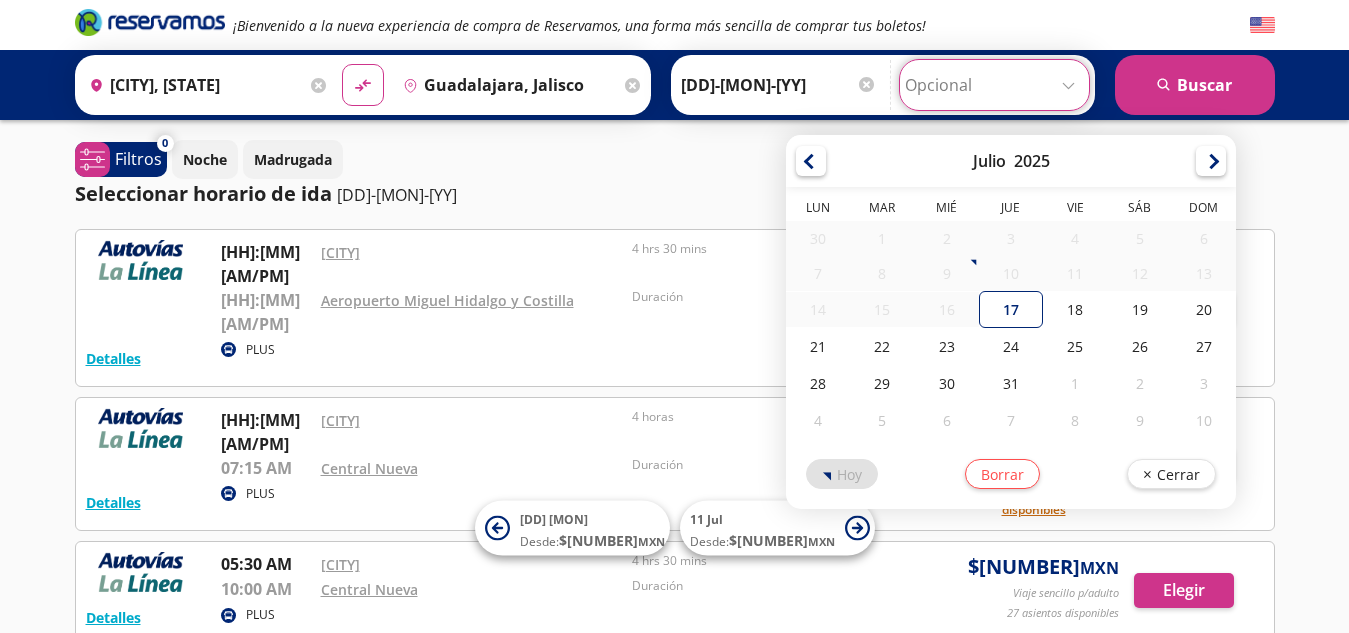 click on "¡Bienvenido a la nueva experiencia de compra de Reservamos, una forma más sencilla de comprar tus boletos! Origen
heroicons:map-pin-20-solid
[CITY], [STATE]
Destino
pin-outline
[CITY], [STATE]
material-symbols:compare-arrows-rounded
Ida [DD]-[MON]-[YY]" at bounding box center [674, 522] 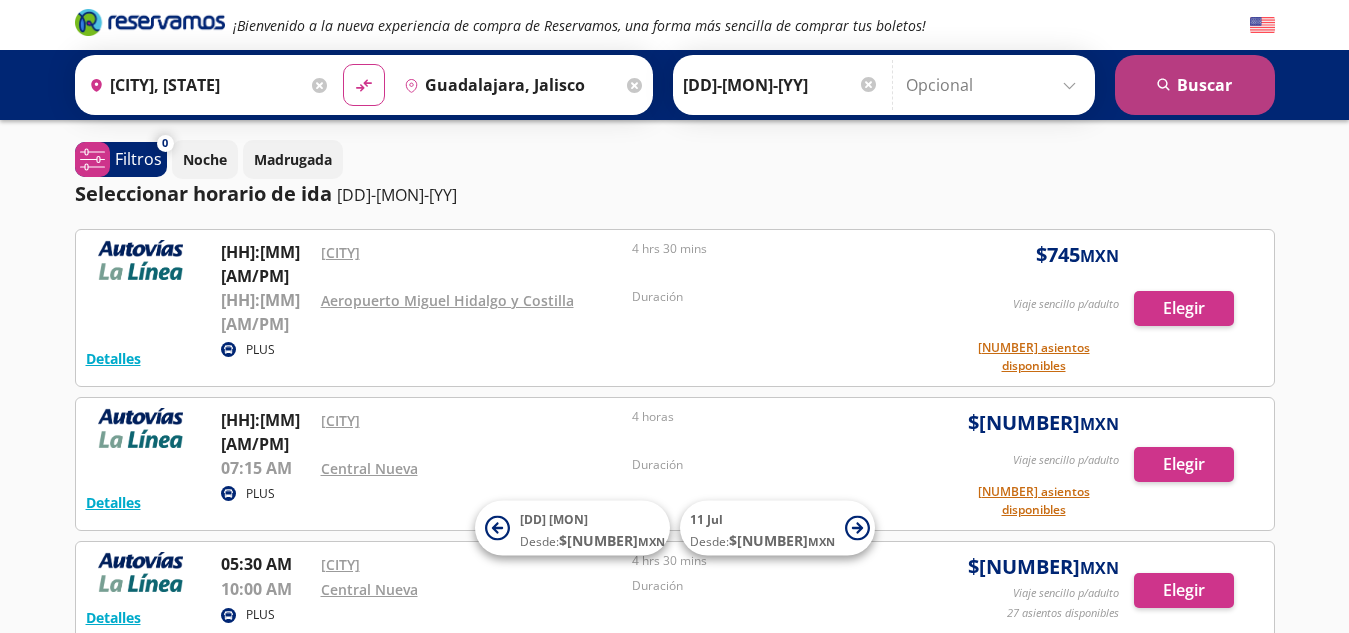 click on "search
Buscar" at bounding box center (1195, 85) 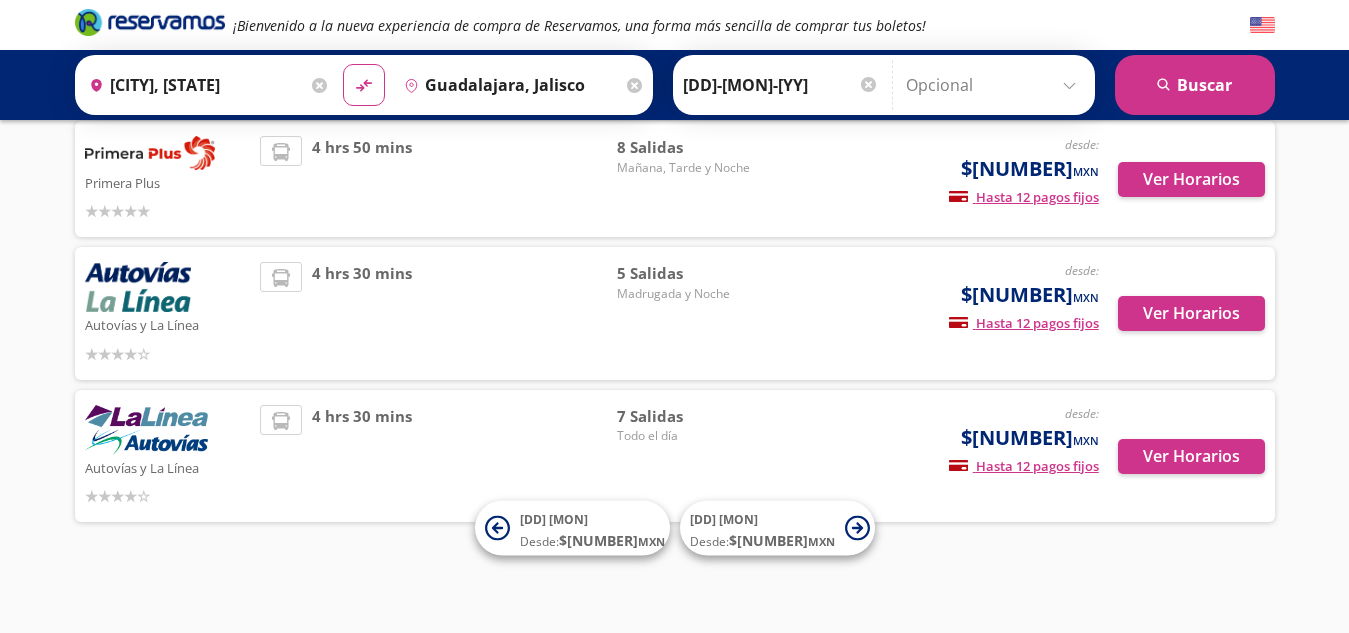 scroll, scrollTop: 0, scrollLeft: 0, axis: both 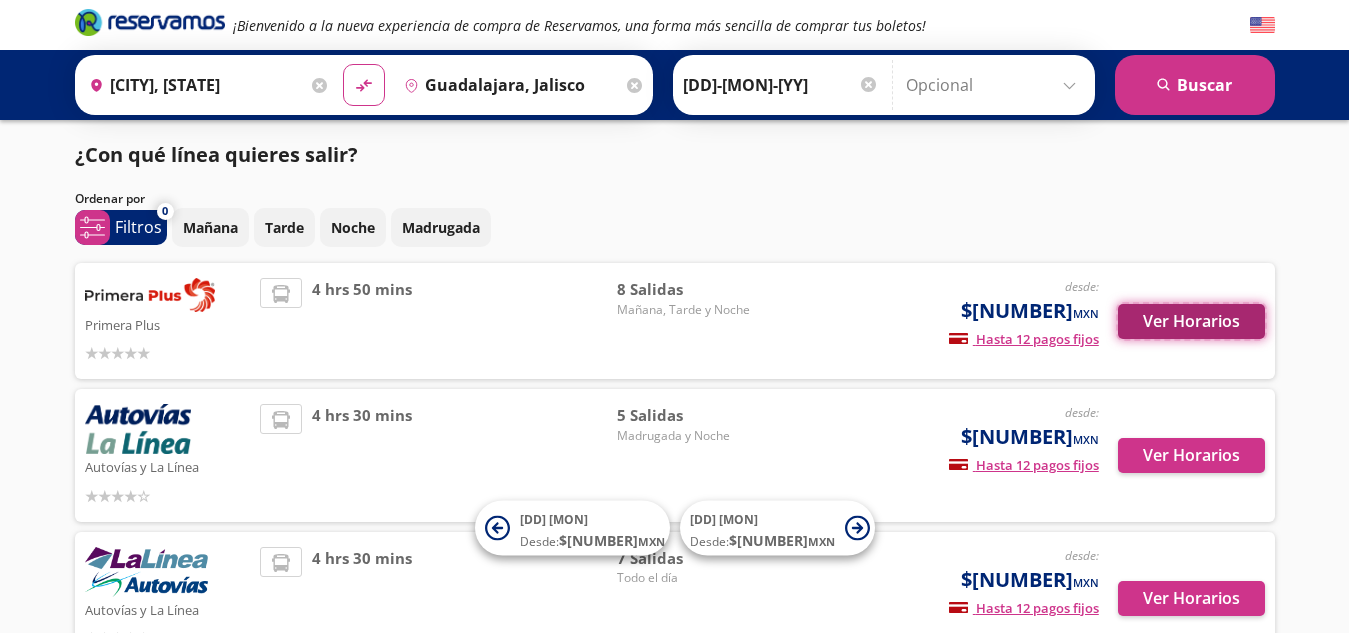 click on "Ver Horarios" at bounding box center (1191, 321) 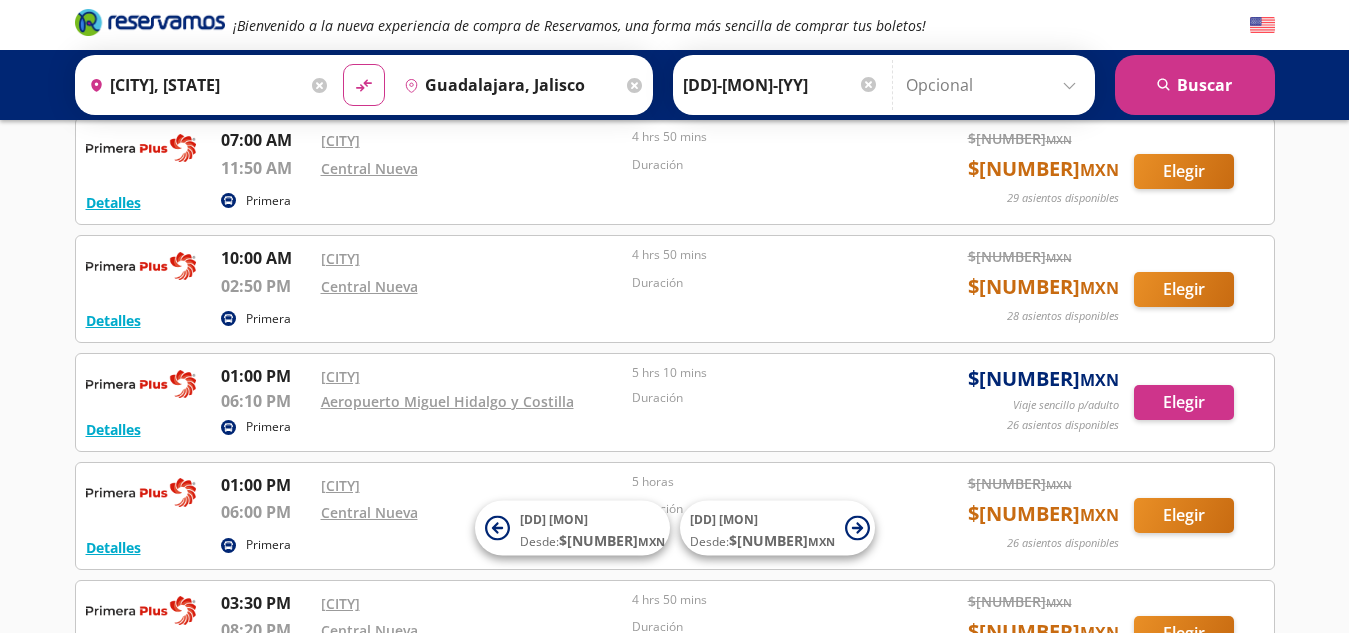 scroll, scrollTop: 116, scrollLeft: 0, axis: vertical 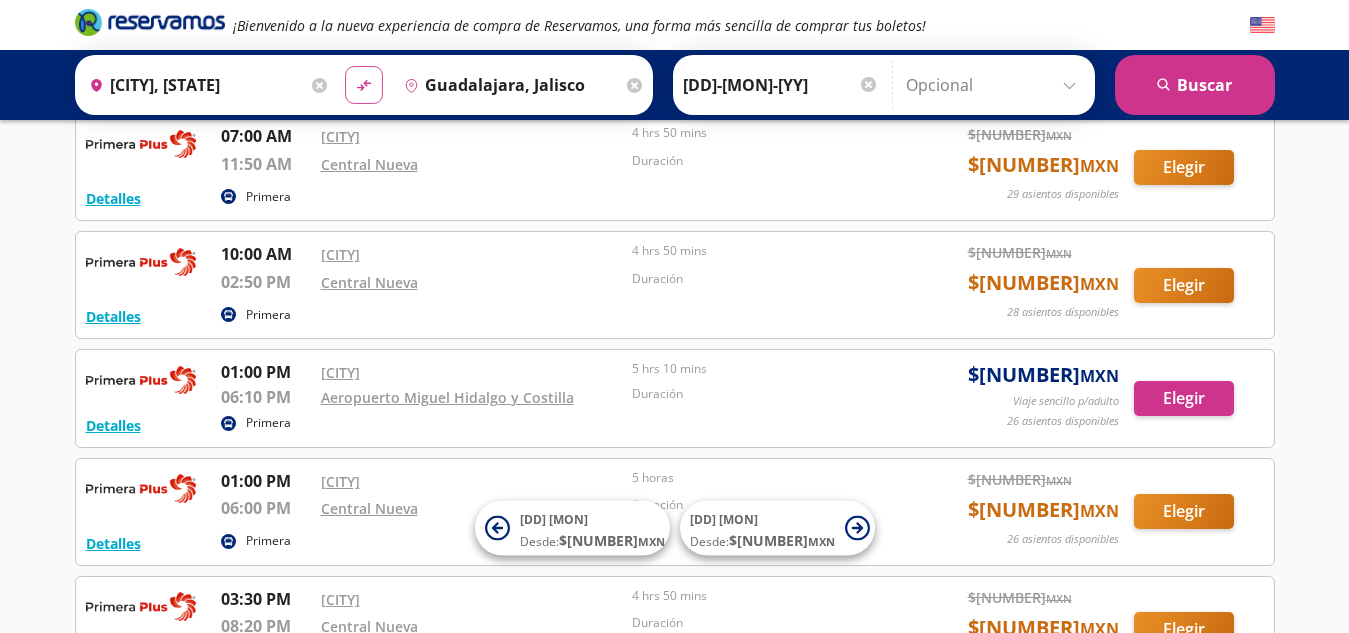 click on "material-symbols:compare-arrows-rounded" at bounding box center (364, 85) 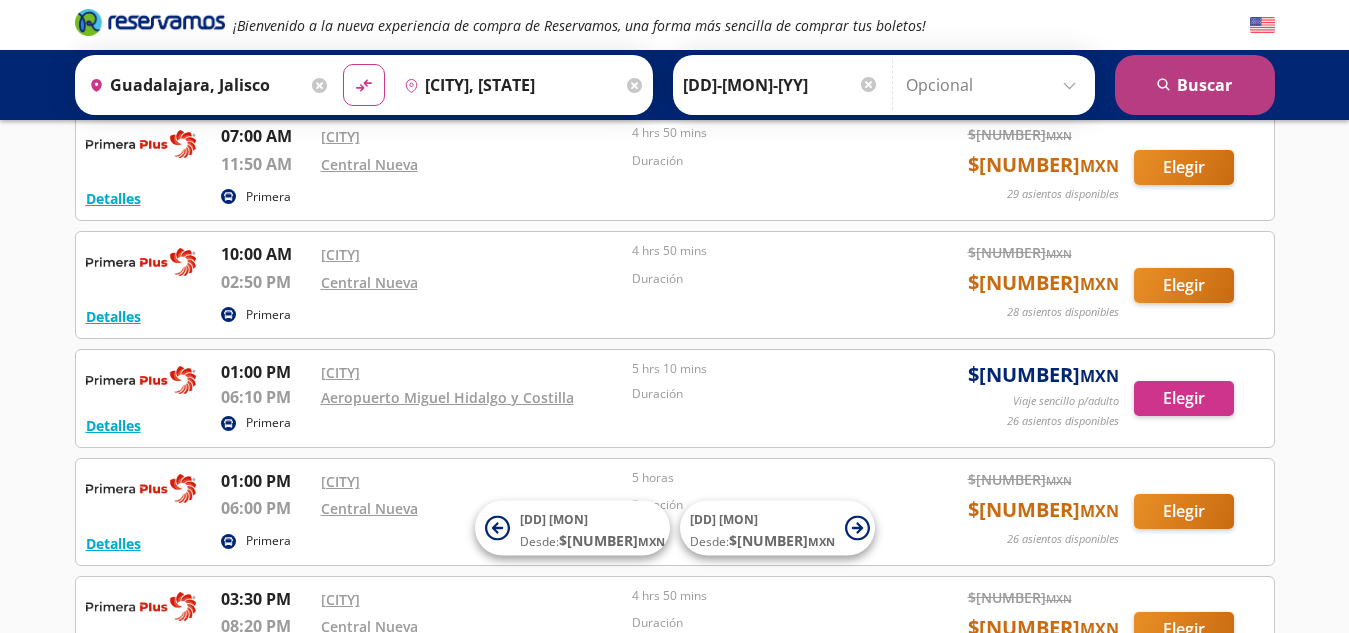click on "search
Buscar" at bounding box center [1195, 85] 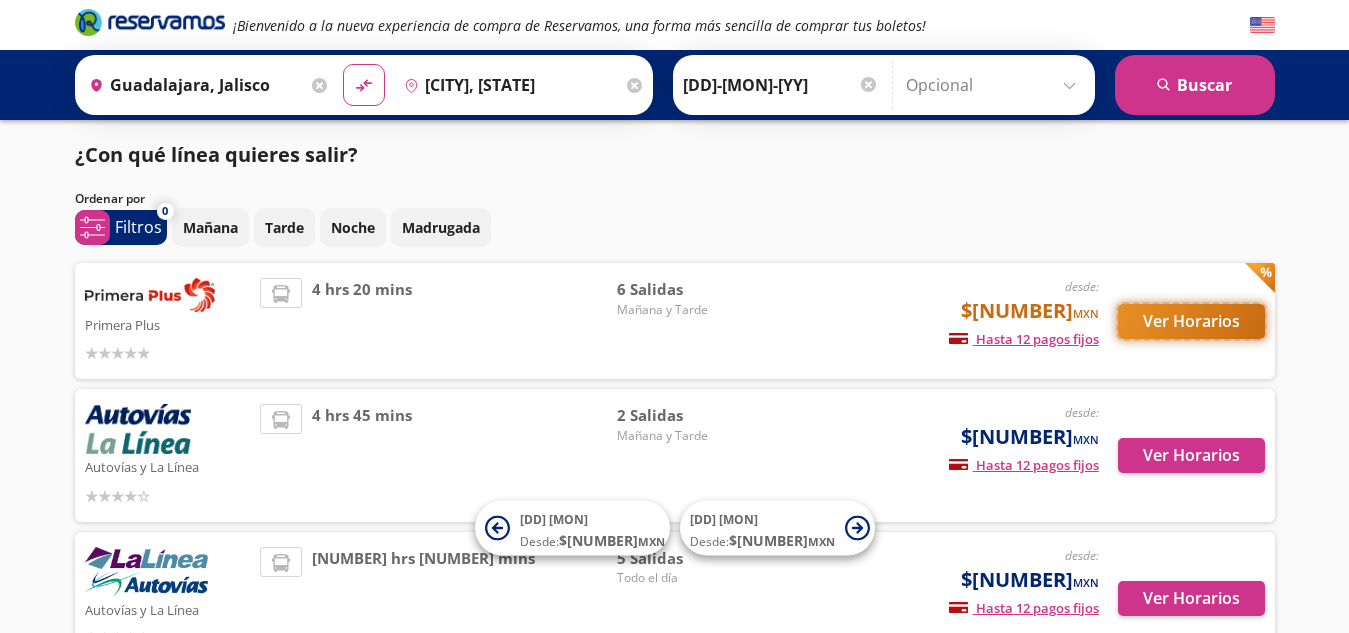 click on "Ver Horarios" at bounding box center [1191, 321] 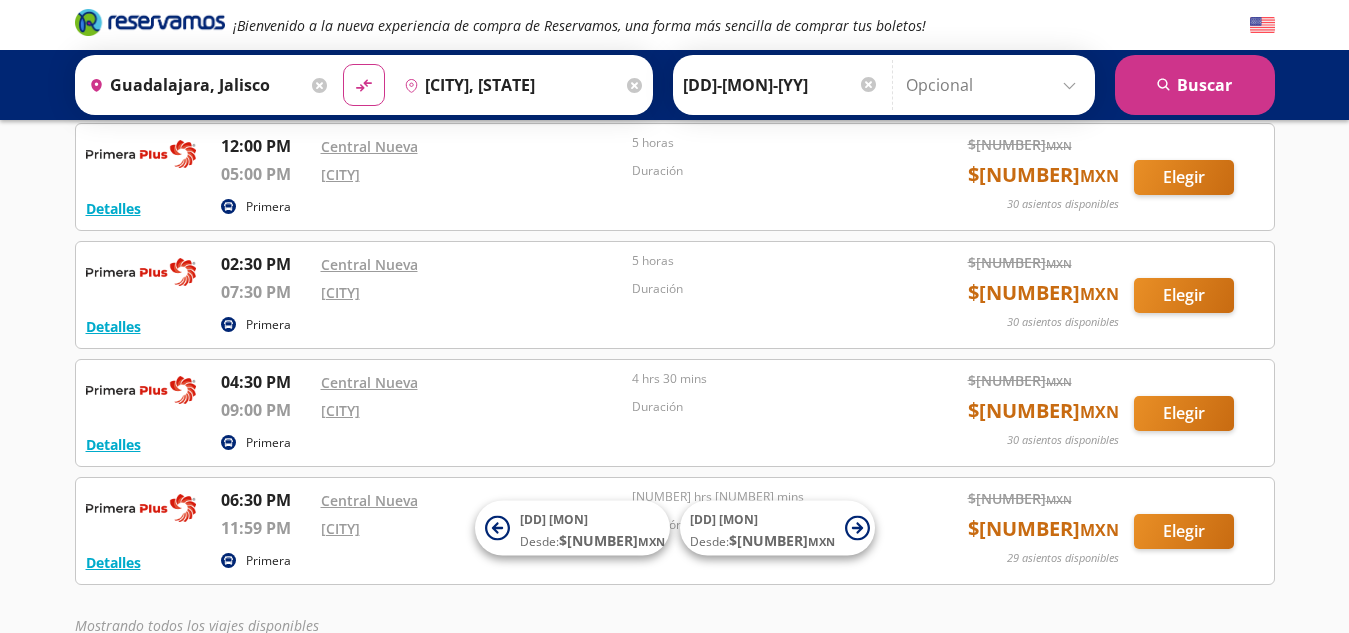 scroll, scrollTop: 483, scrollLeft: 0, axis: vertical 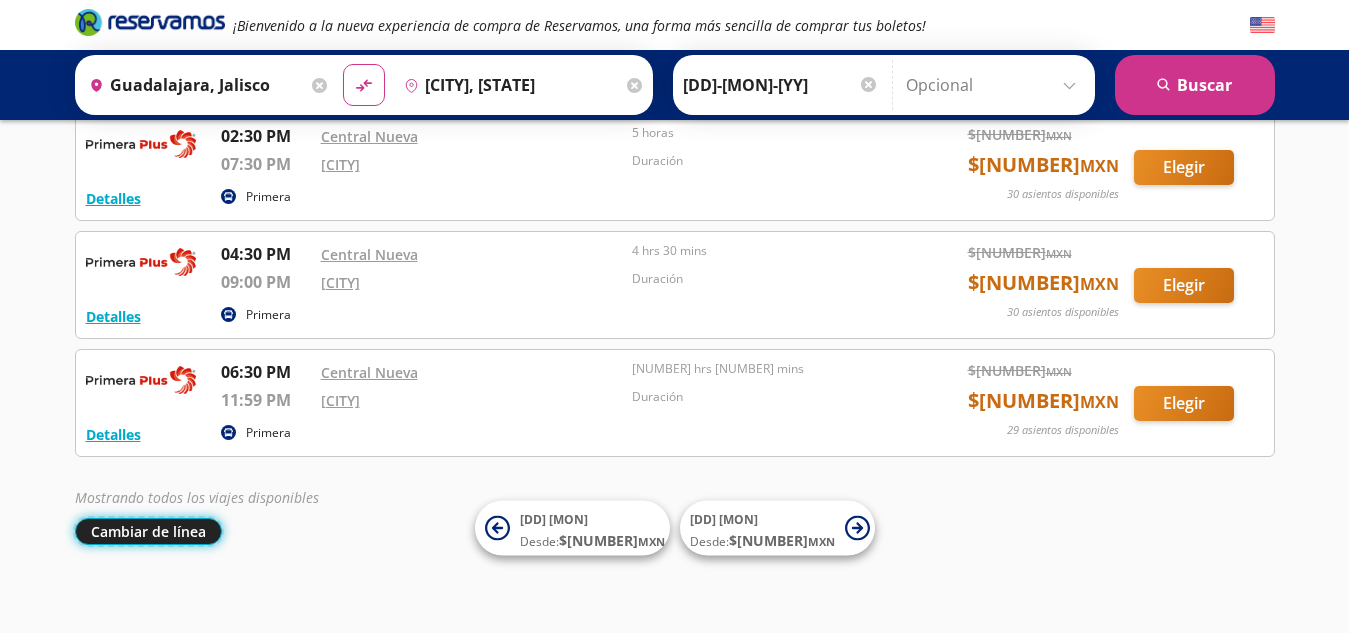 click on "Cambiar de línea" at bounding box center [148, 531] 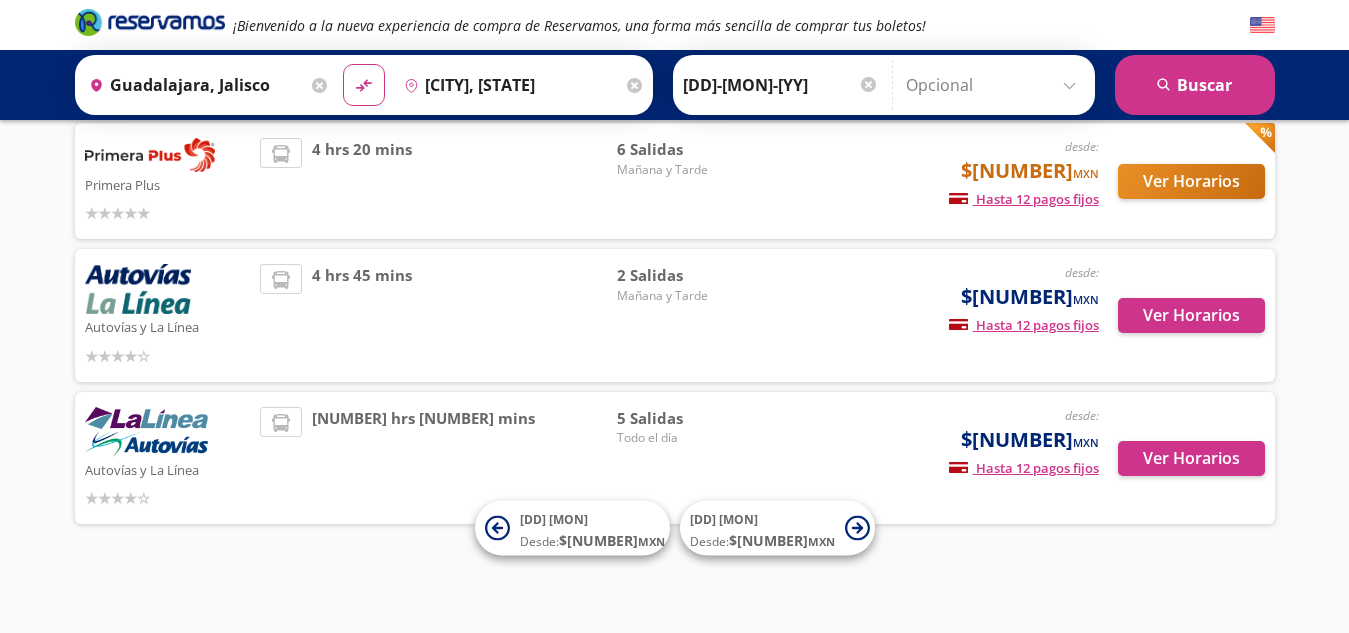 scroll, scrollTop: 142, scrollLeft: 0, axis: vertical 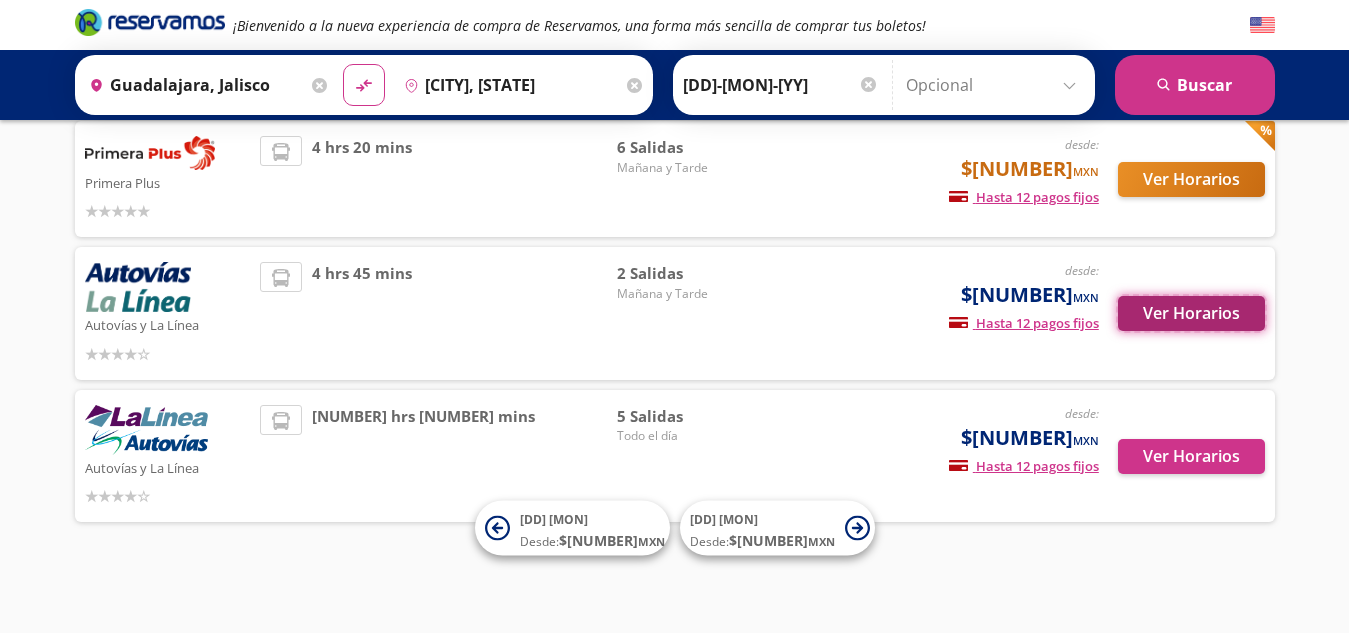 click on "Ver Horarios" at bounding box center [1191, 313] 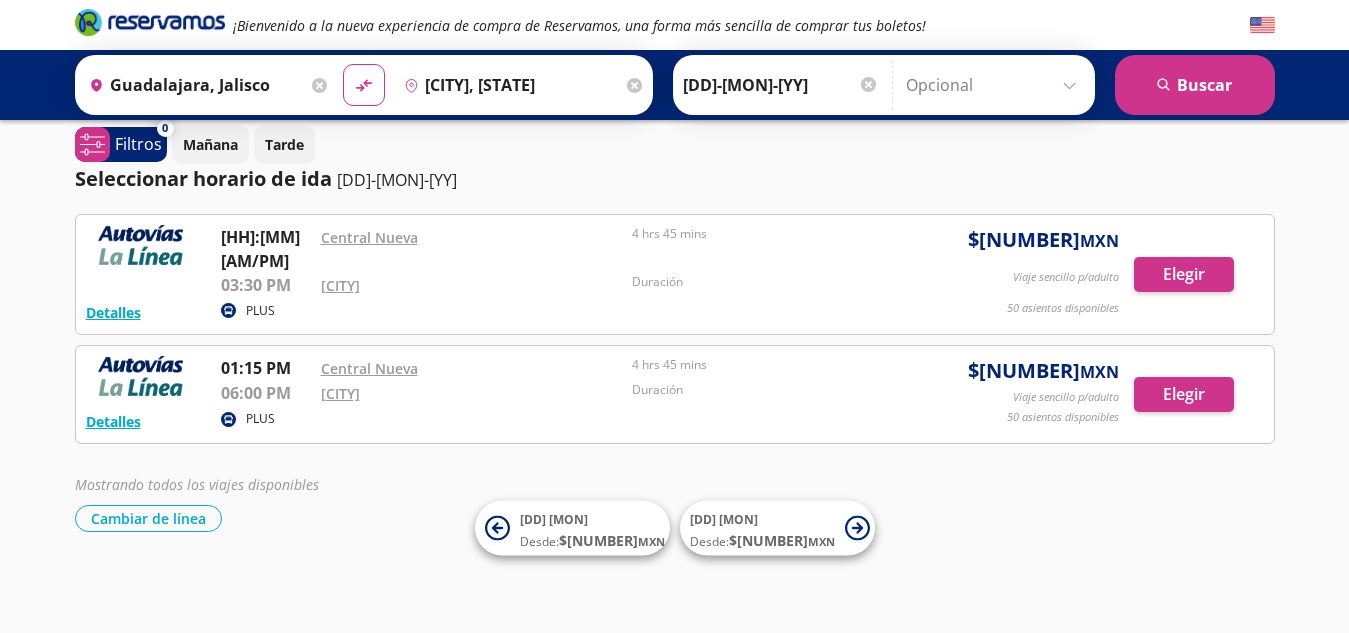 scroll, scrollTop: 0, scrollLeft: 0, axis: both 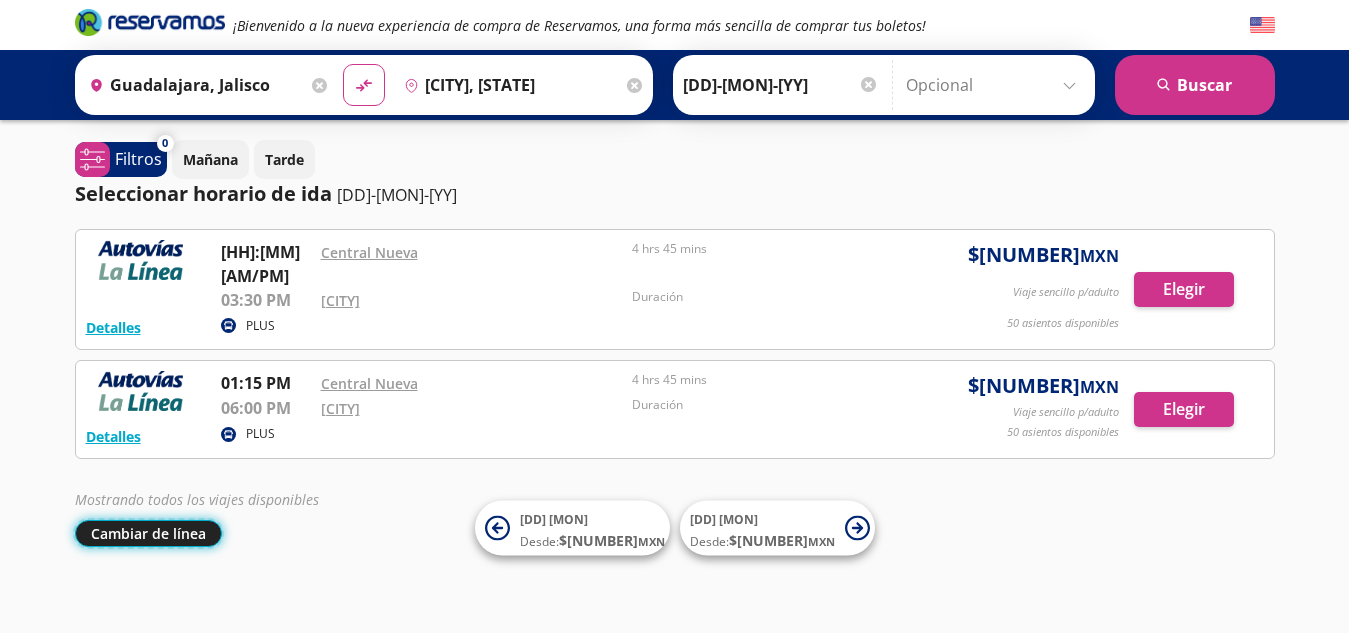 click on "Cambiar de línea" at bounding box center (148, 533) 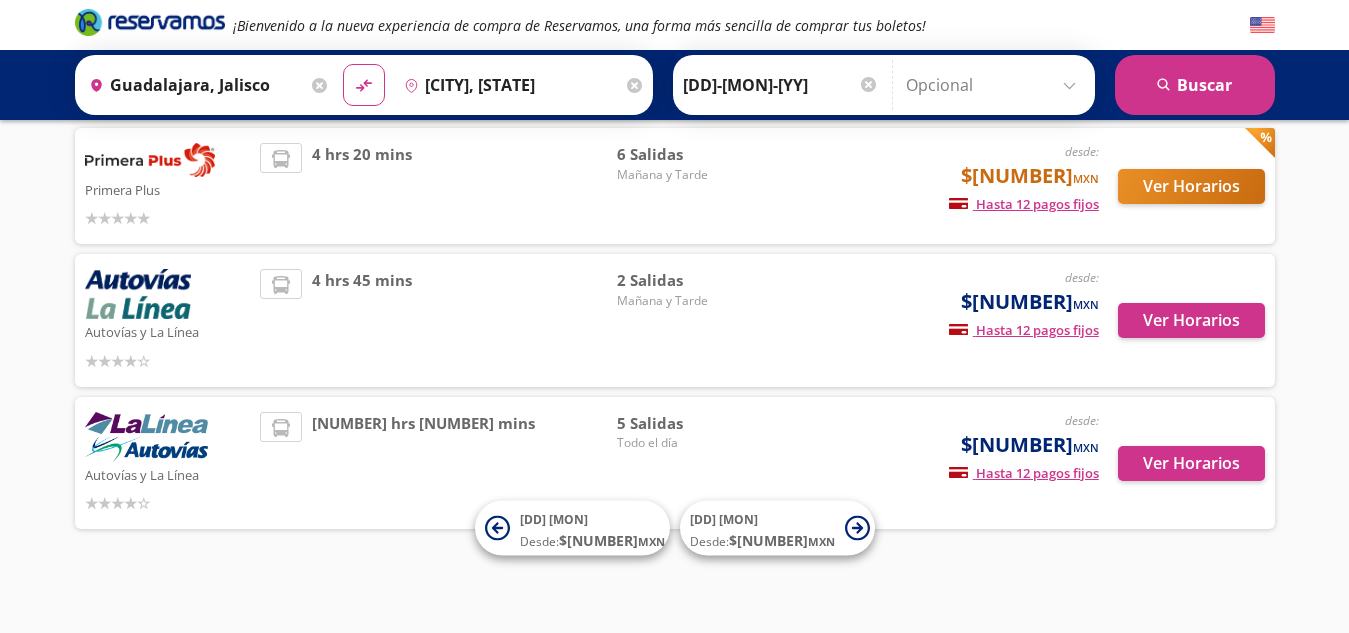 scroll, scrollTop: 142, scrollLeft: 0, axis: vertical 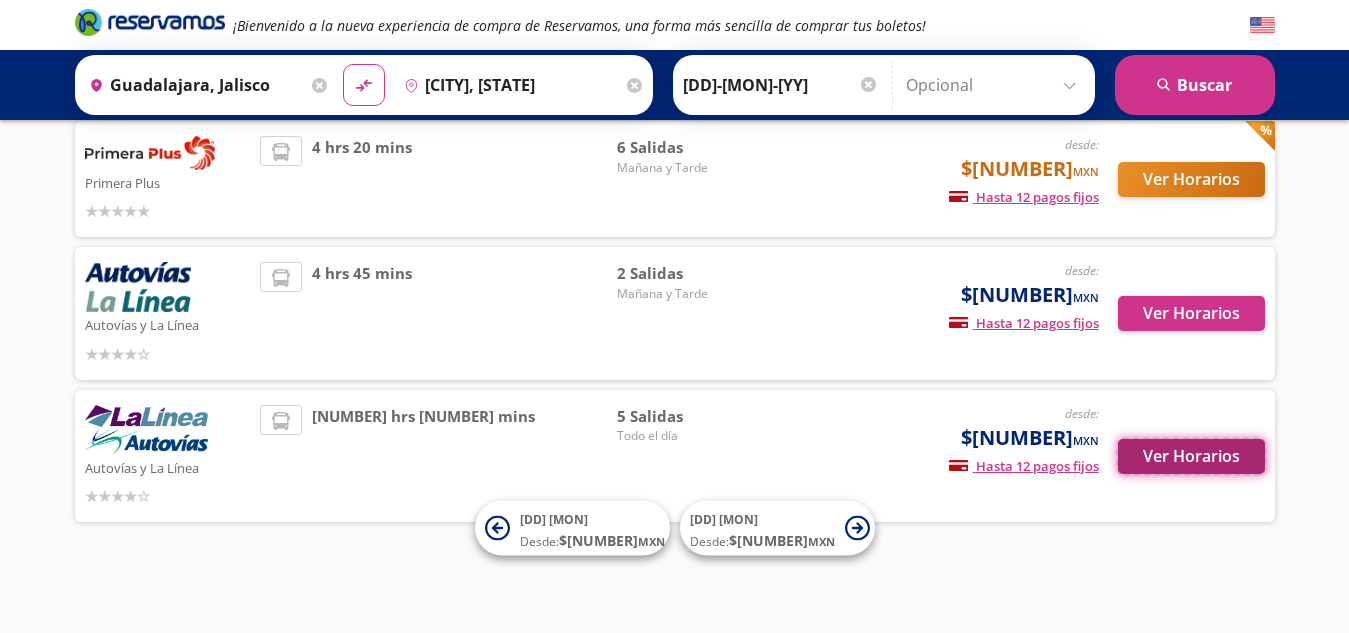 click on "Ver Horarios" at bounding box center (1191, 313) 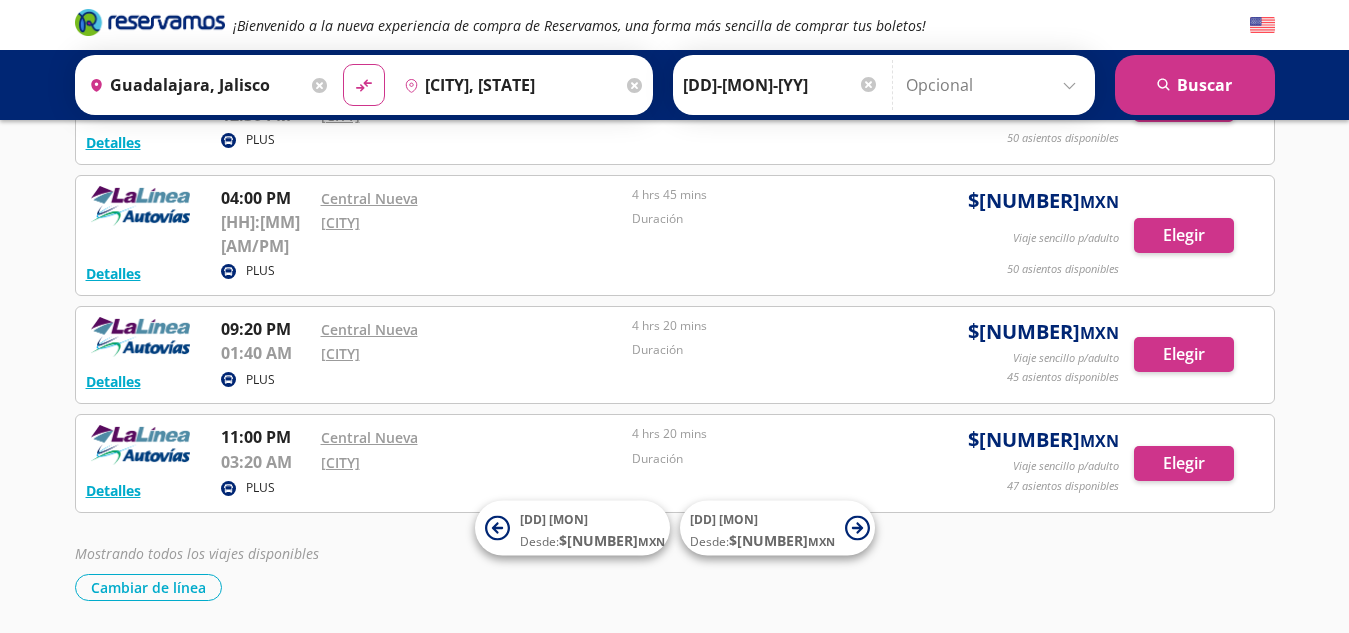 scroll, scrollTop: 318, scrollLeft: 0, axis: vertical 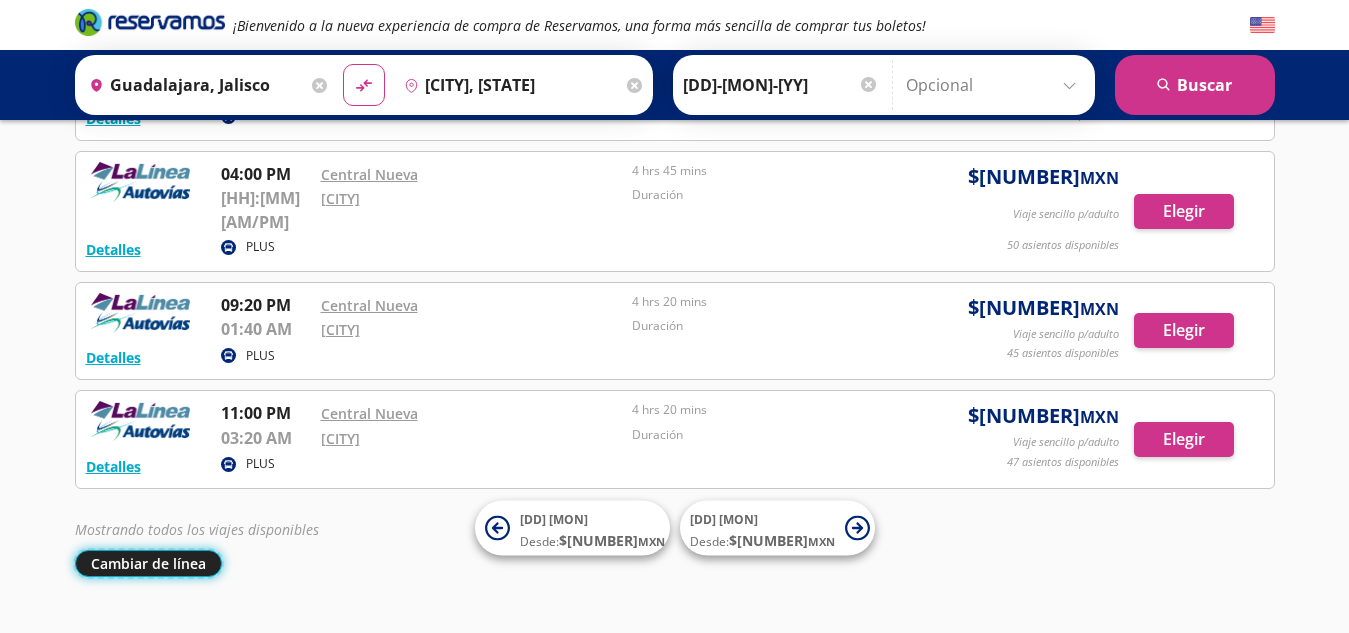 click on "Cambiar de línea" at bounding box center [148, 563] 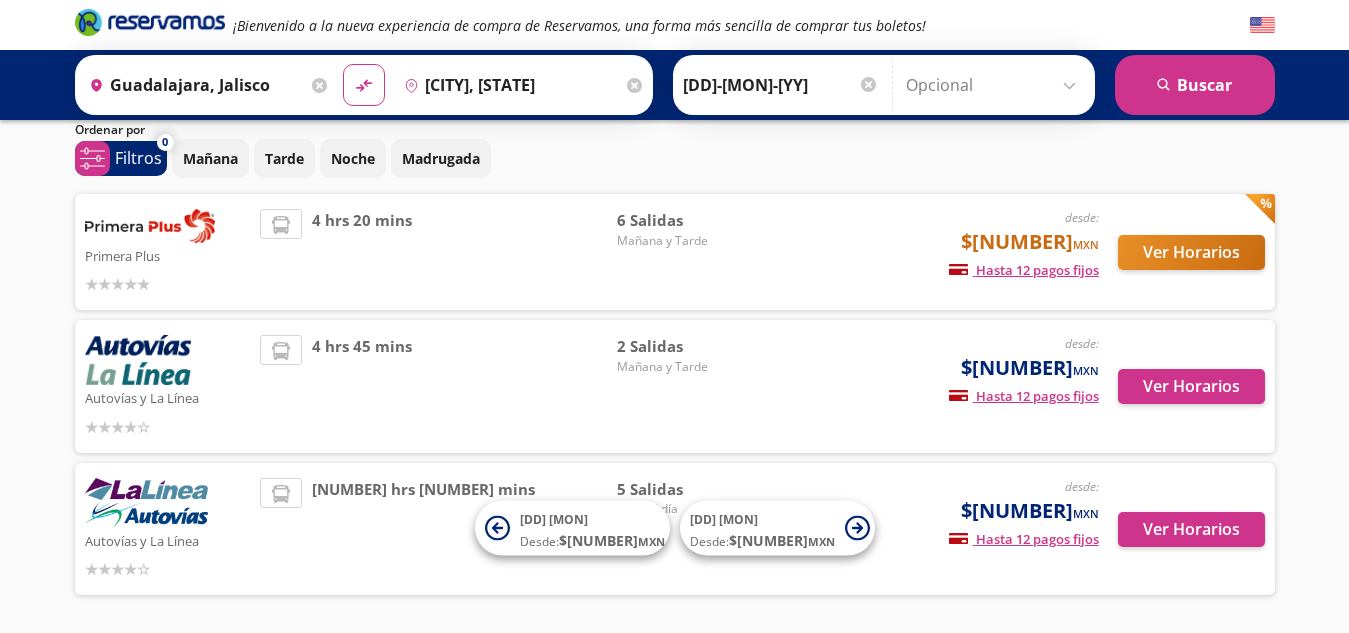 scroll, scrollTop: 41, scrollLeft: 0, axis: vertical 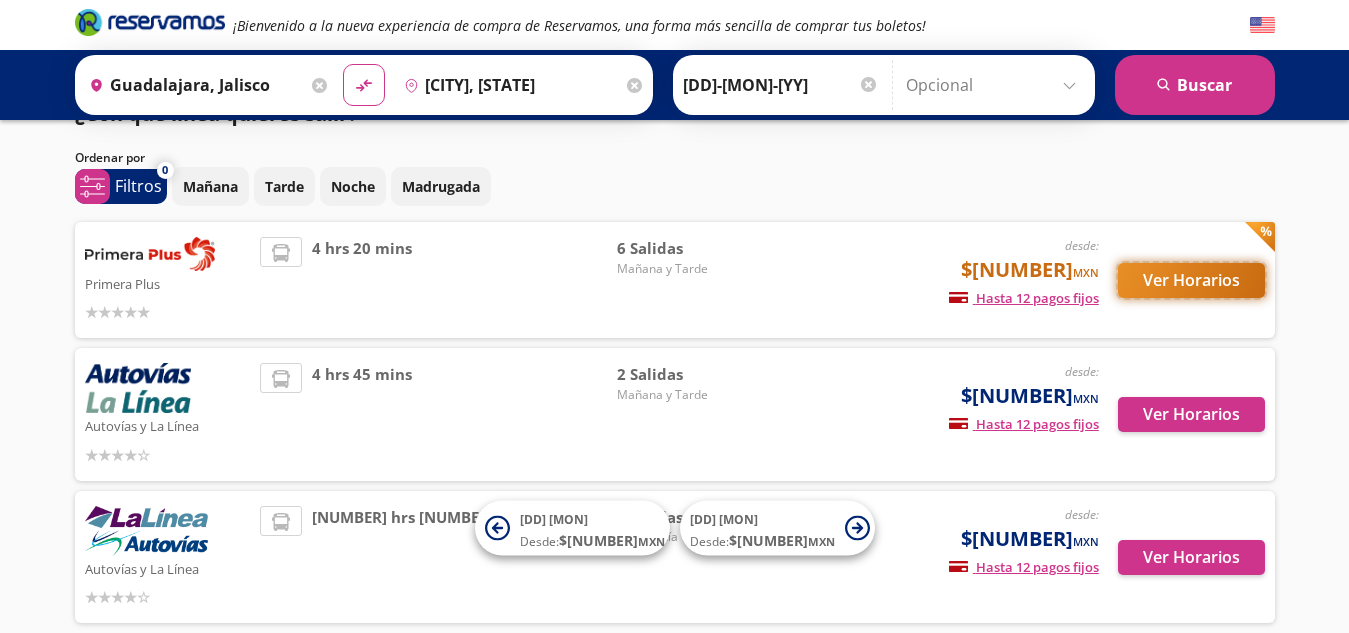 click on "Ver Horarios" at bounding box center [1191, 280] 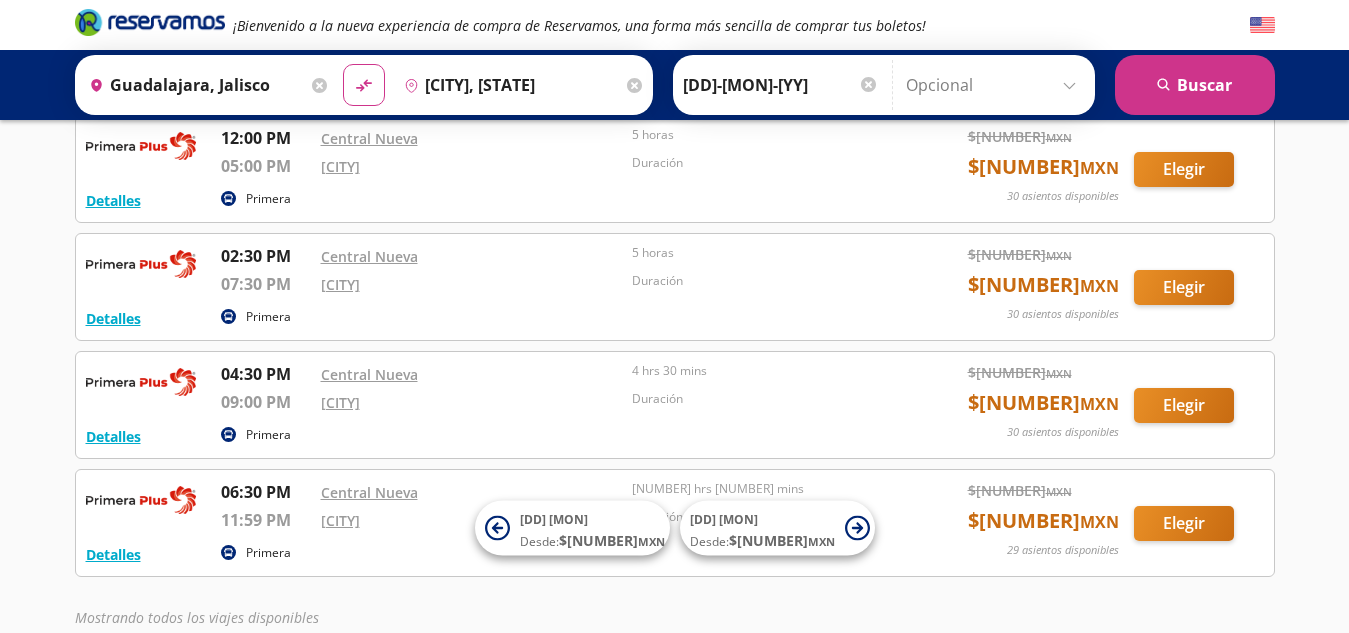 scroll, scrollTop: 364, scrollLeft: 0, axis: vertical 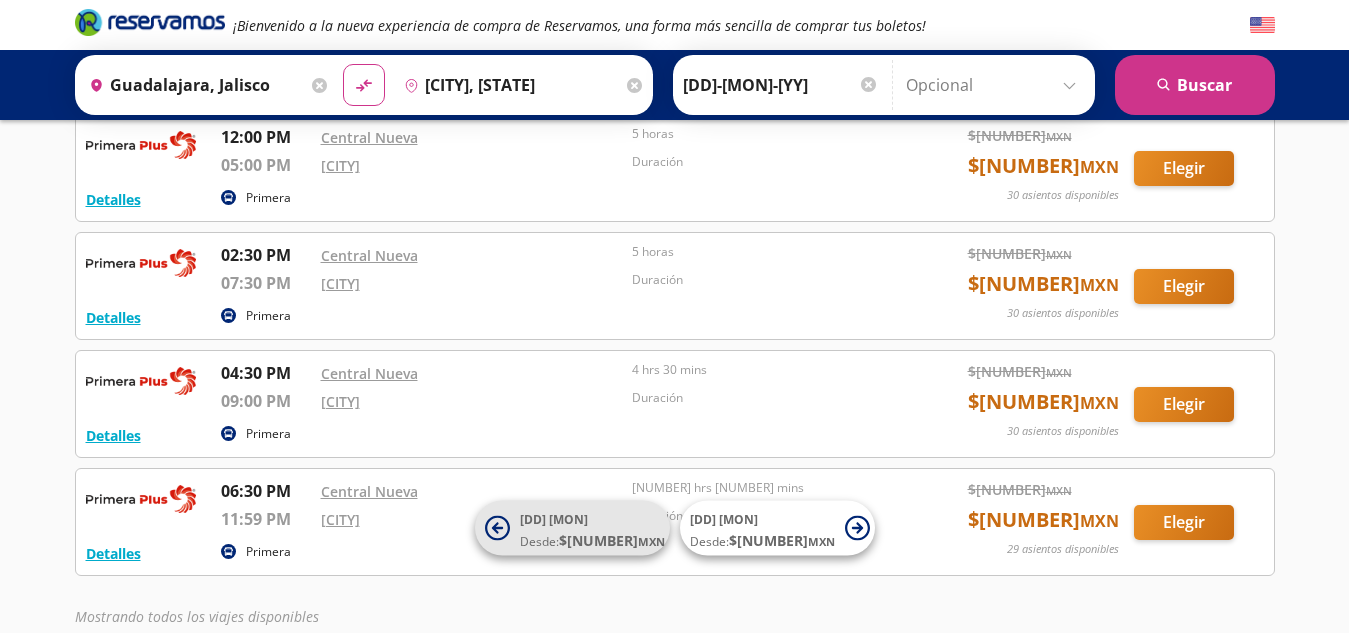 click at bounding box center (497, 528) 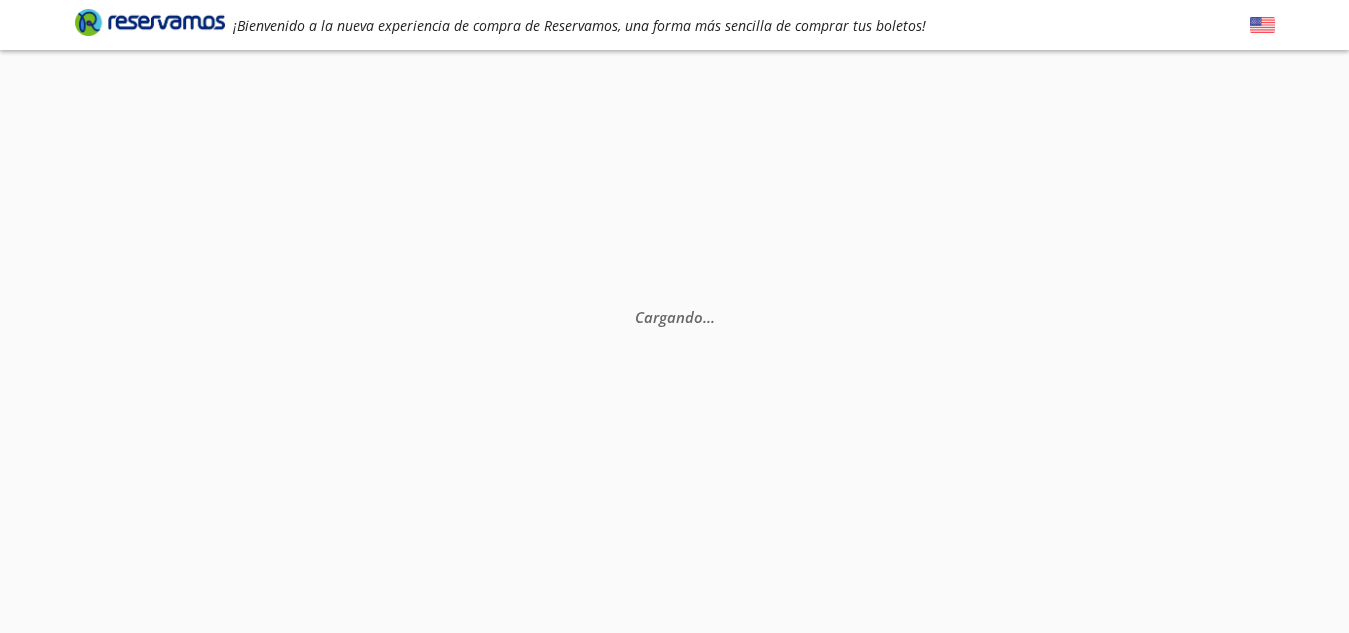 scroll, scrollTop: 0, scrollLeft: 0, axis: both 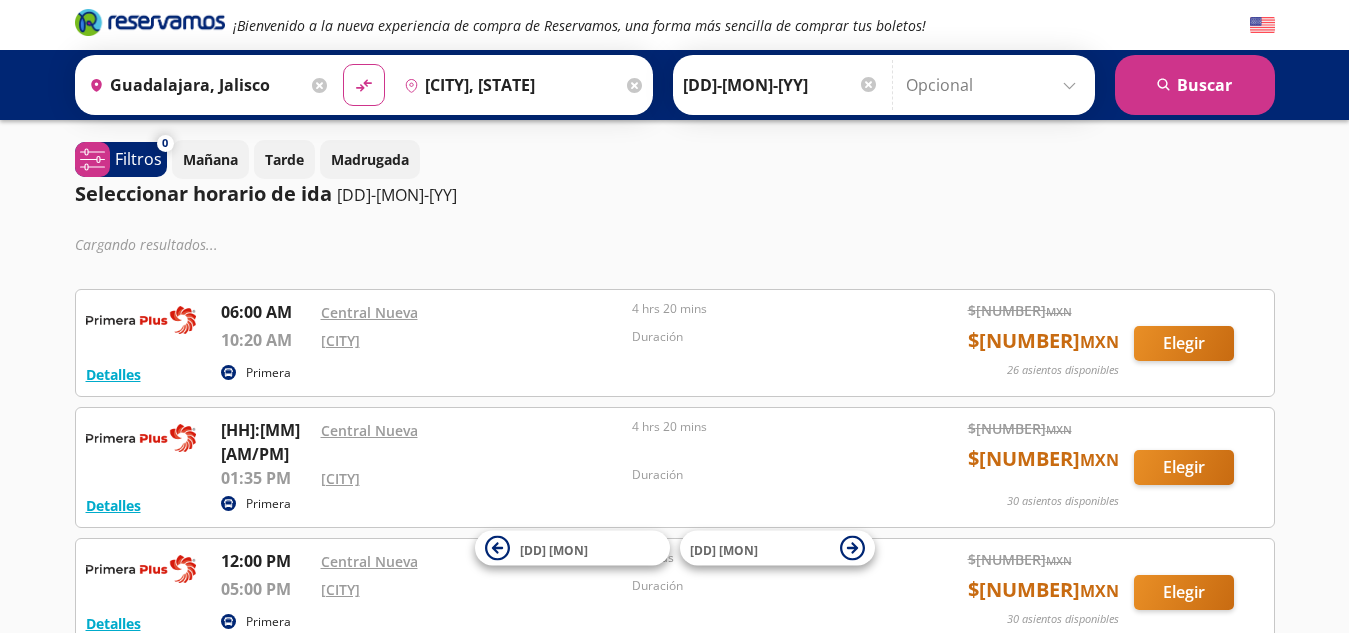 click at bounding box center [868, 84] 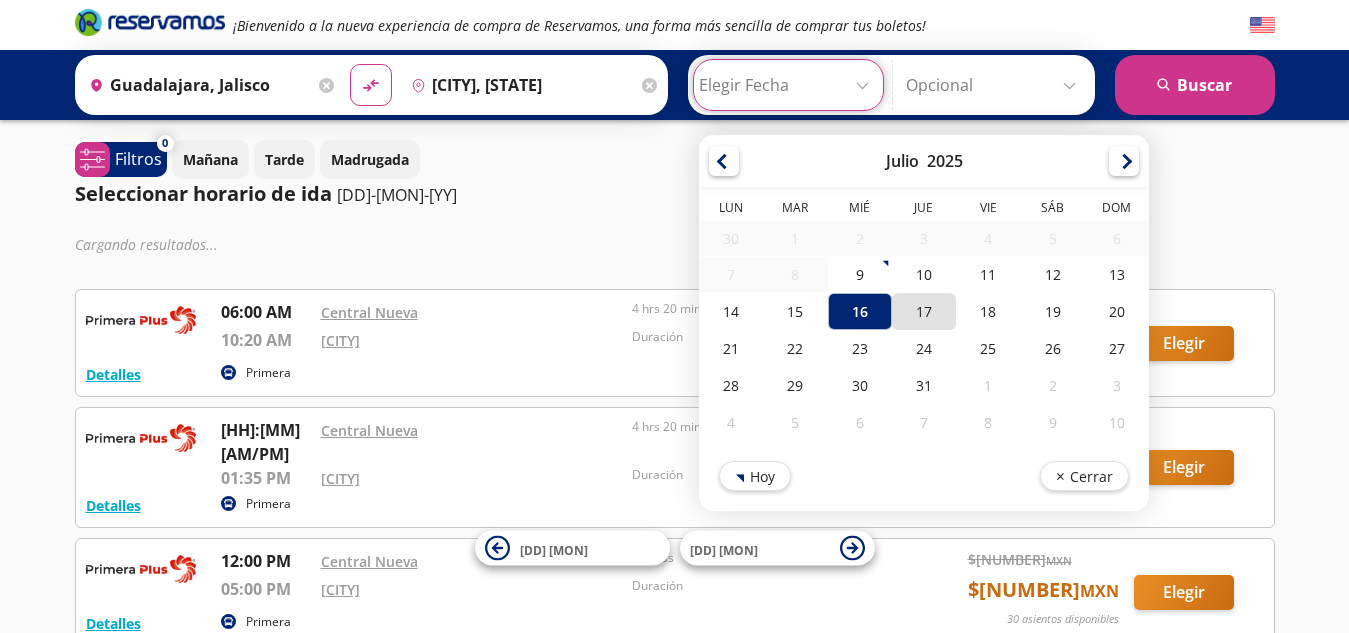 click on "17" at bounding box center (923, 311) 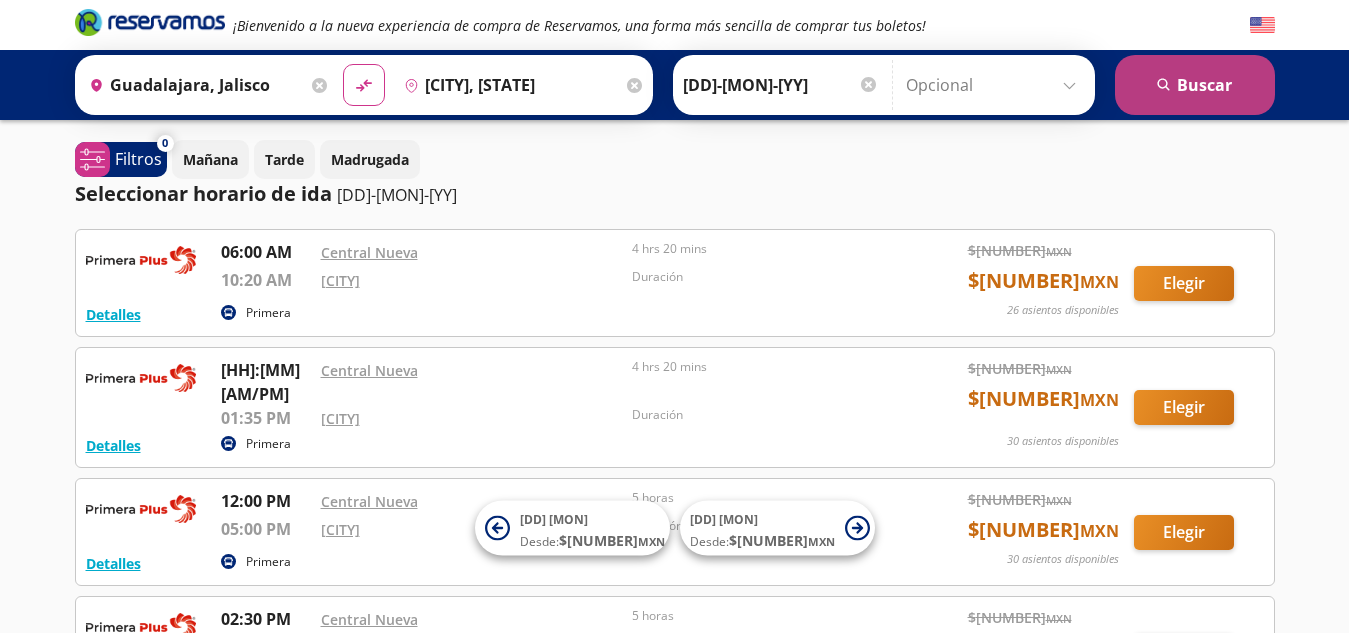 click on "search
Buscar" at bounding box center [1195, 85] 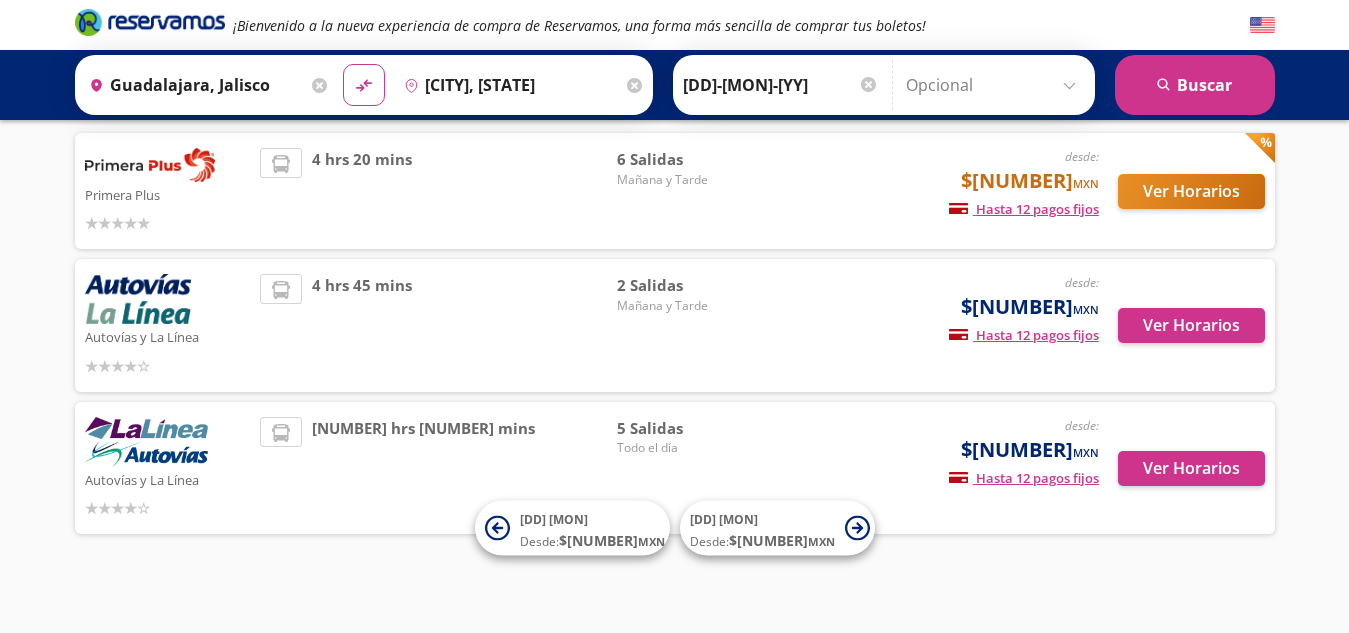 scroll, scrollTop: 142, scrollLeft: 0, axis: vertical 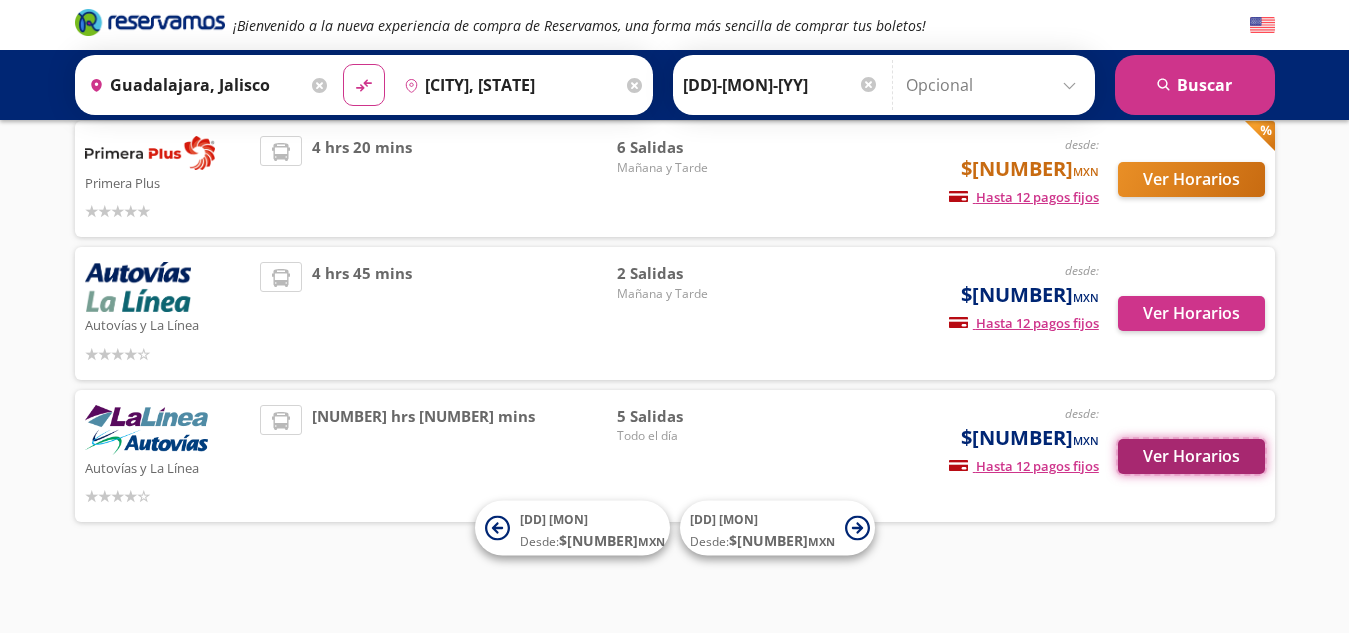 click on "Ver Horarios" at bounding box center [1191, 313] 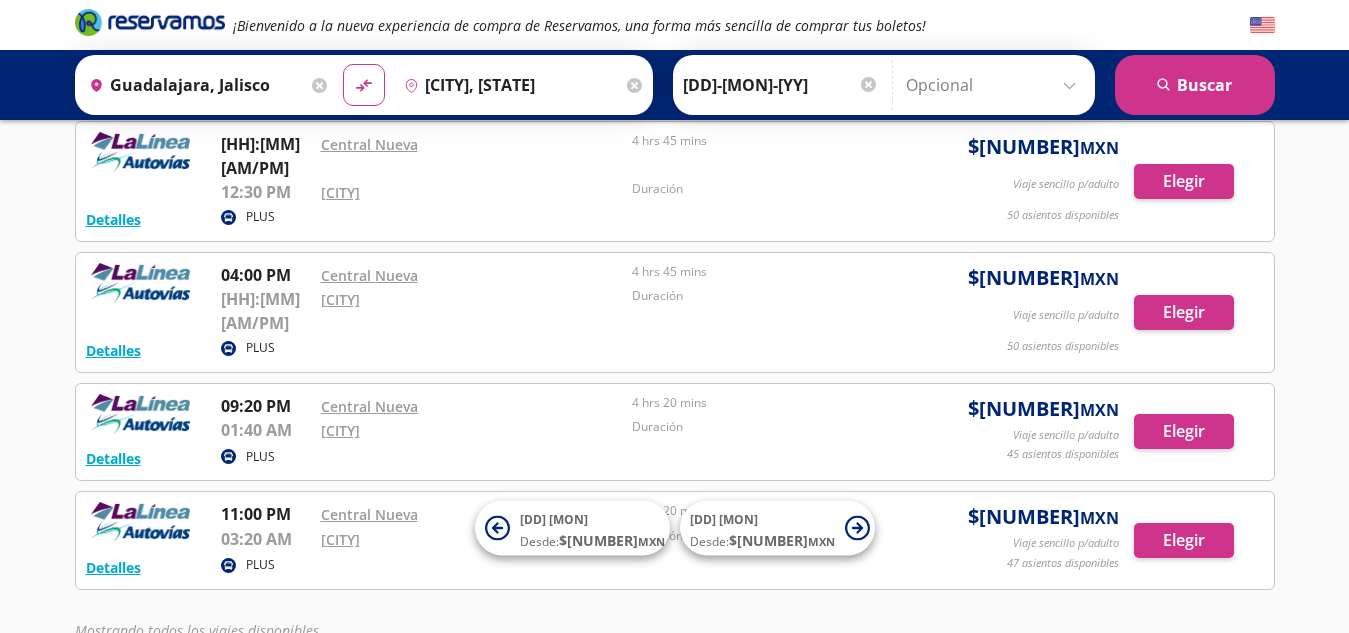 scroll, scrollTop: 216, scrollLeft: 0, axis: vertical 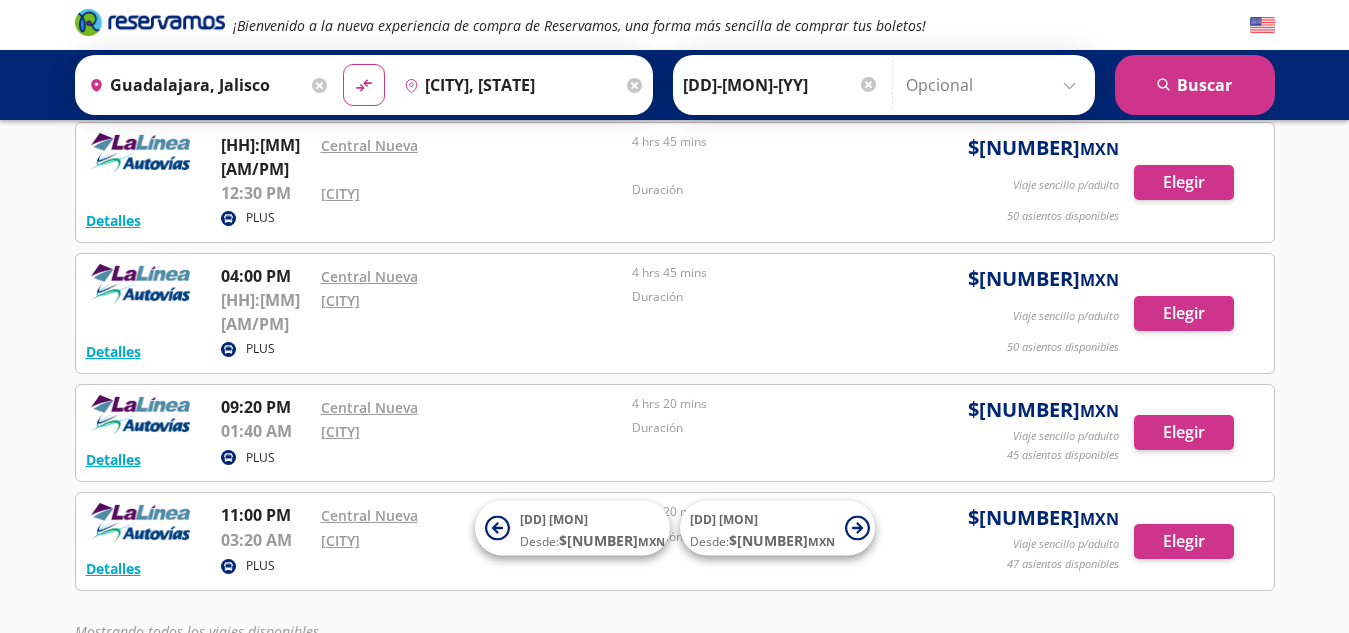 click on "Cambiar de línea" at bounding box center (148, 665) 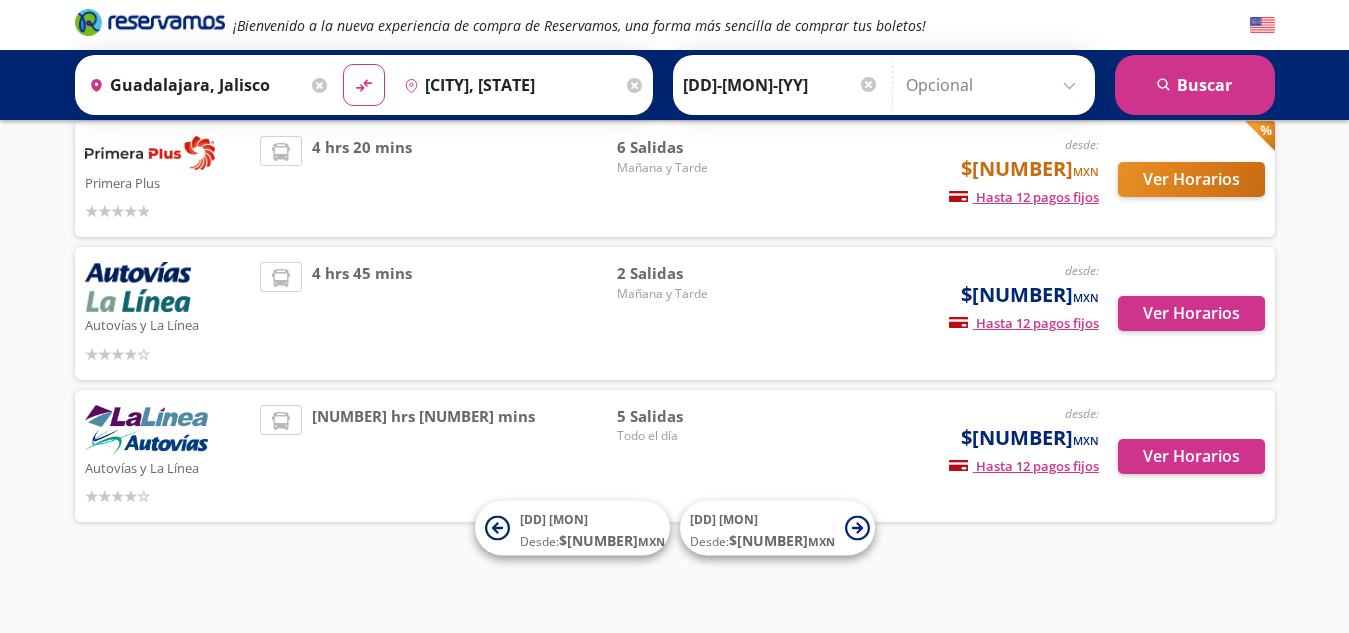 scroll, scrollTop: 0, scrollLeft: 0, axis: both 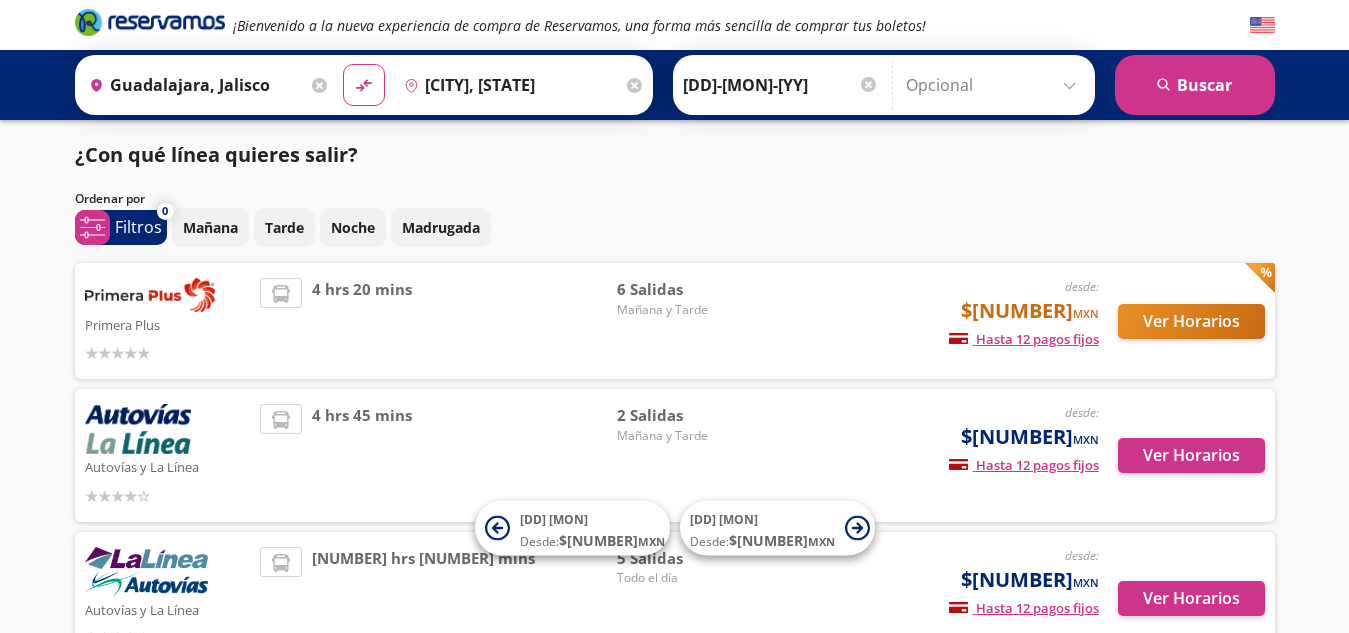 click at bounding box center (868, 84) 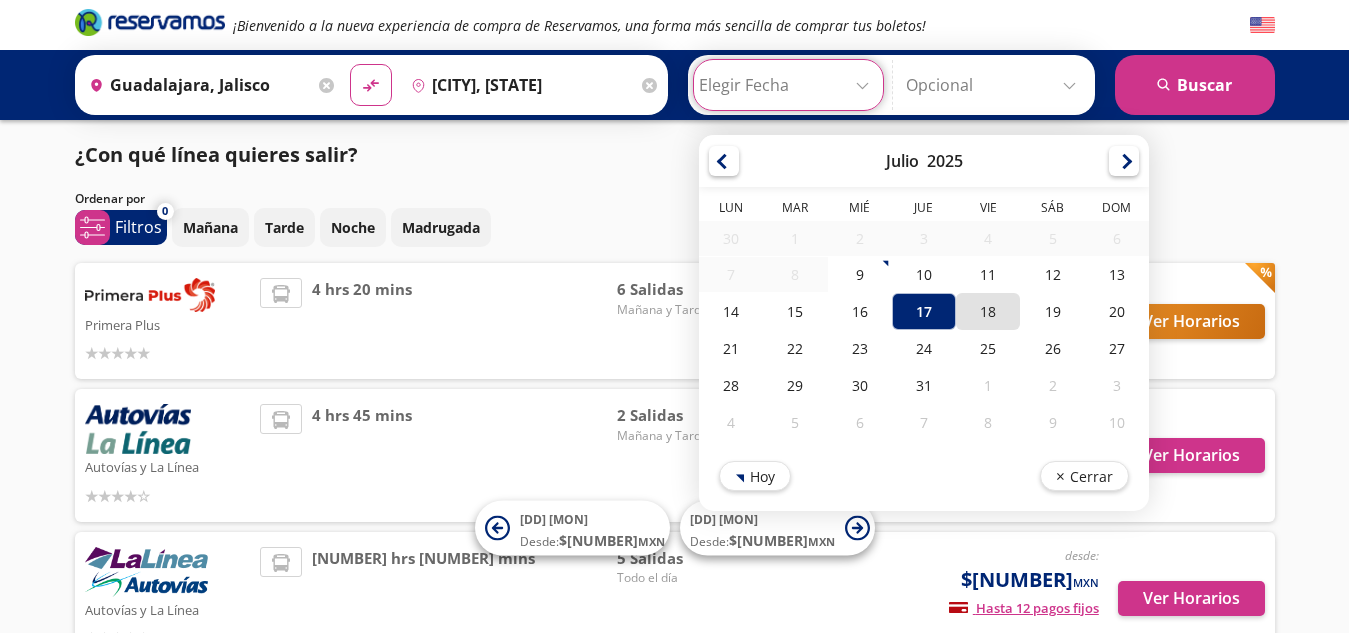 click on "18" at bounding box center (988, 311) 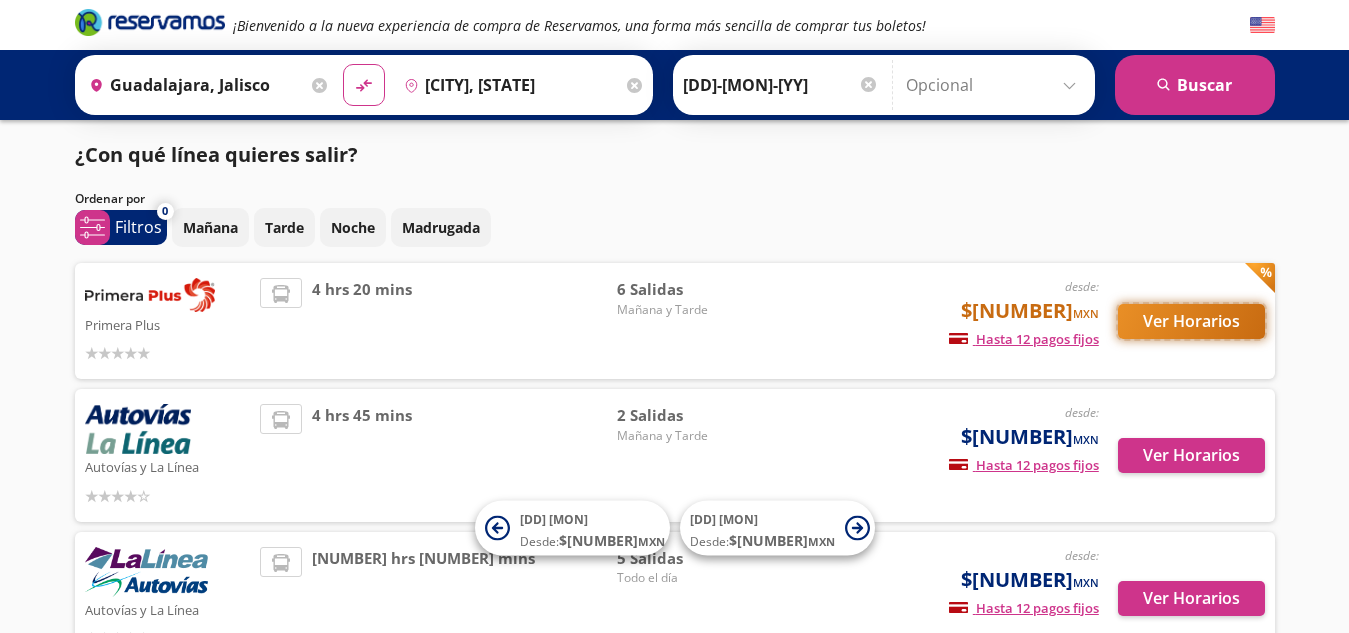 click on "Ver Horarios" at bounding box center (1191, 321) 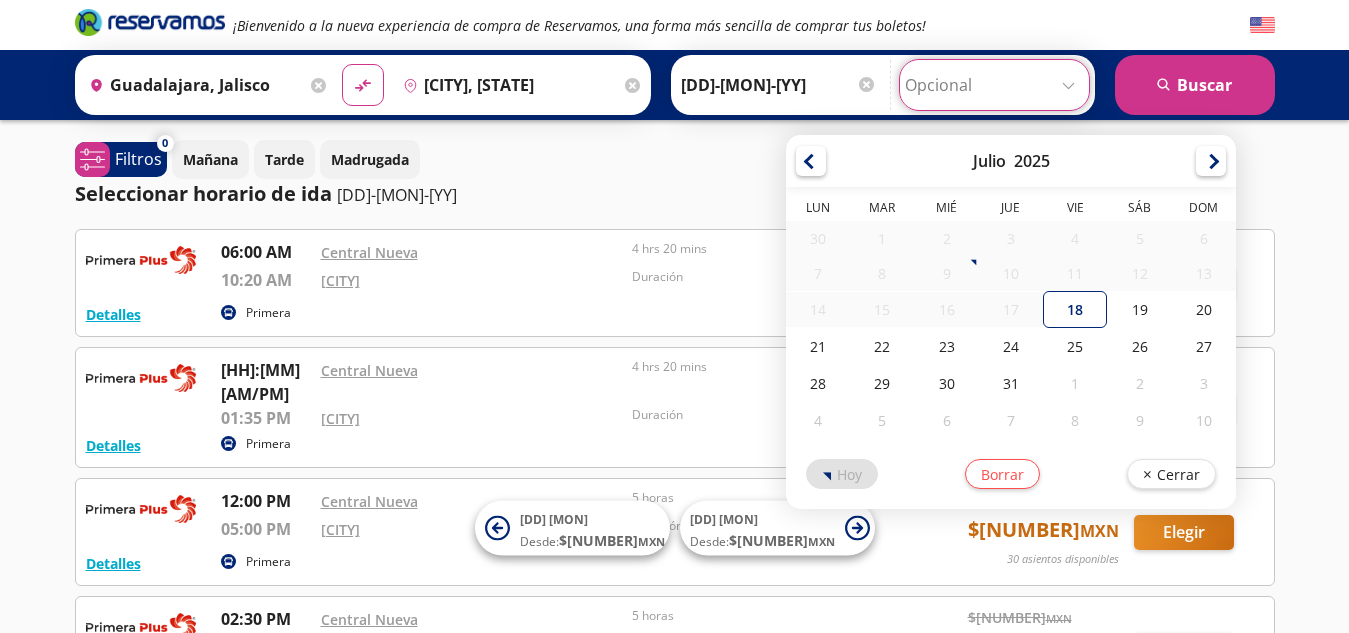 click at bounding box center [994, 85] 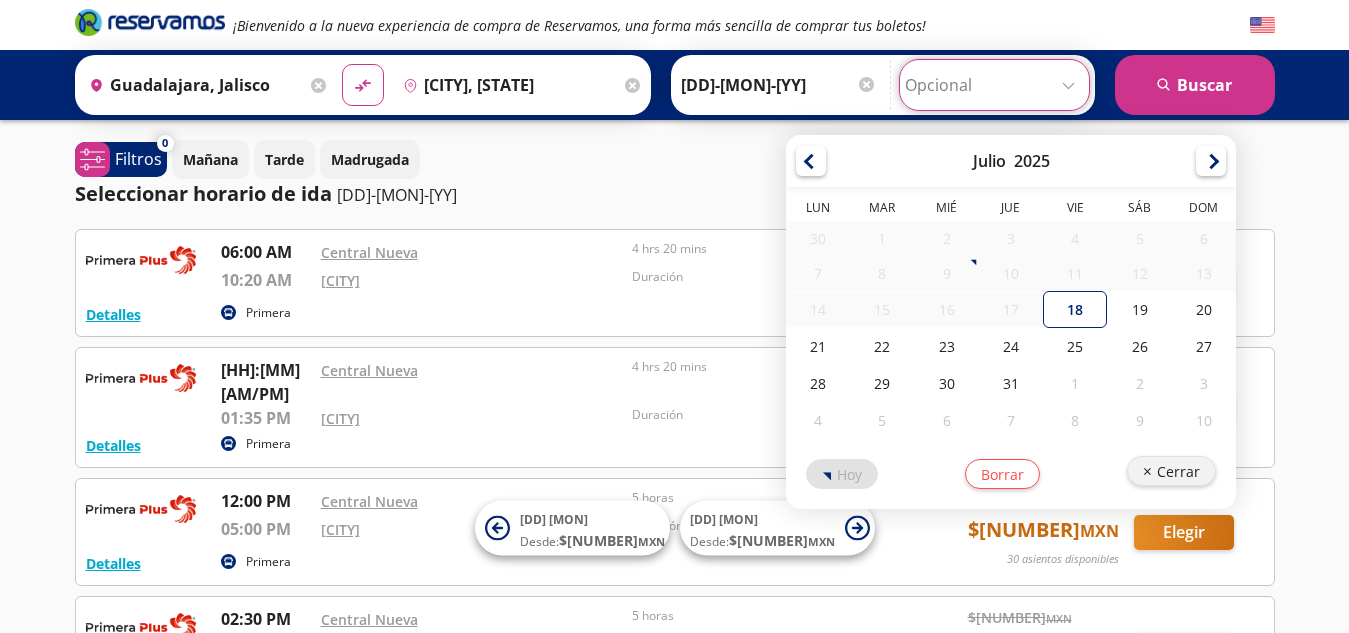 click on "Cerrar" at bounding box center (1171, 471) 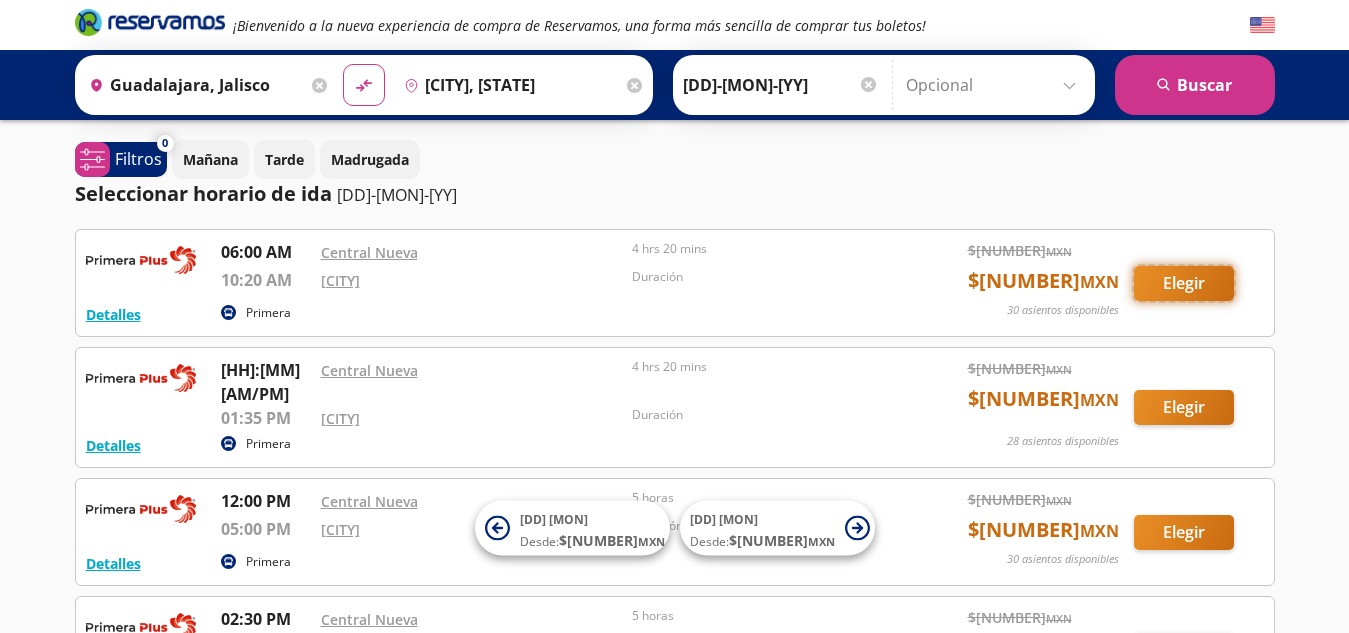 click on "Elegir" at bounding box center [1184, 283] 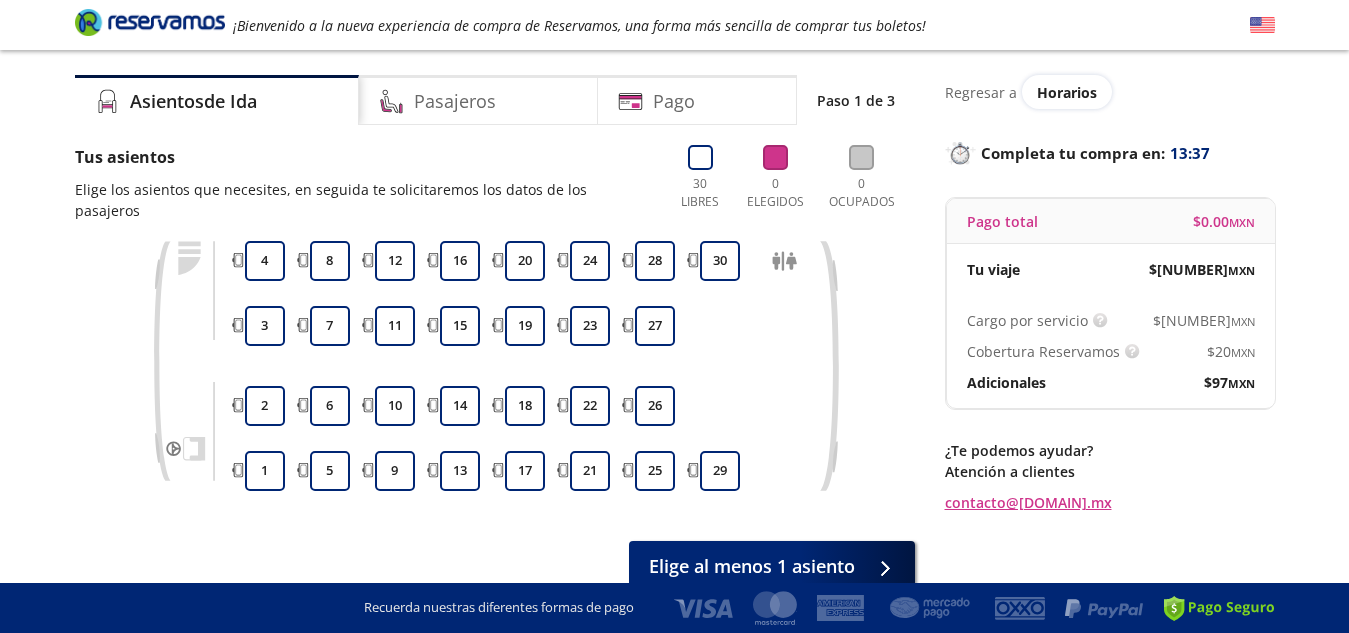 scroll, scrollTop: 0, scrollLeft: 0, axis: both 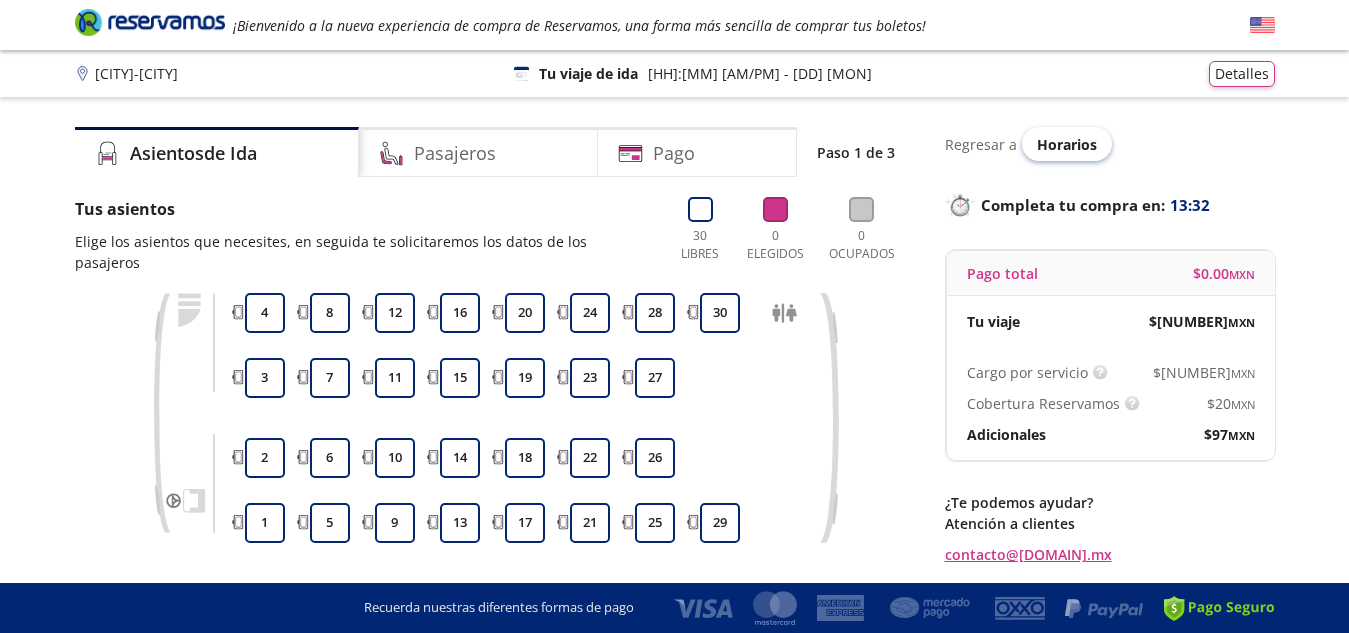 click on "Horarios" at bounding box center [1067, 144] 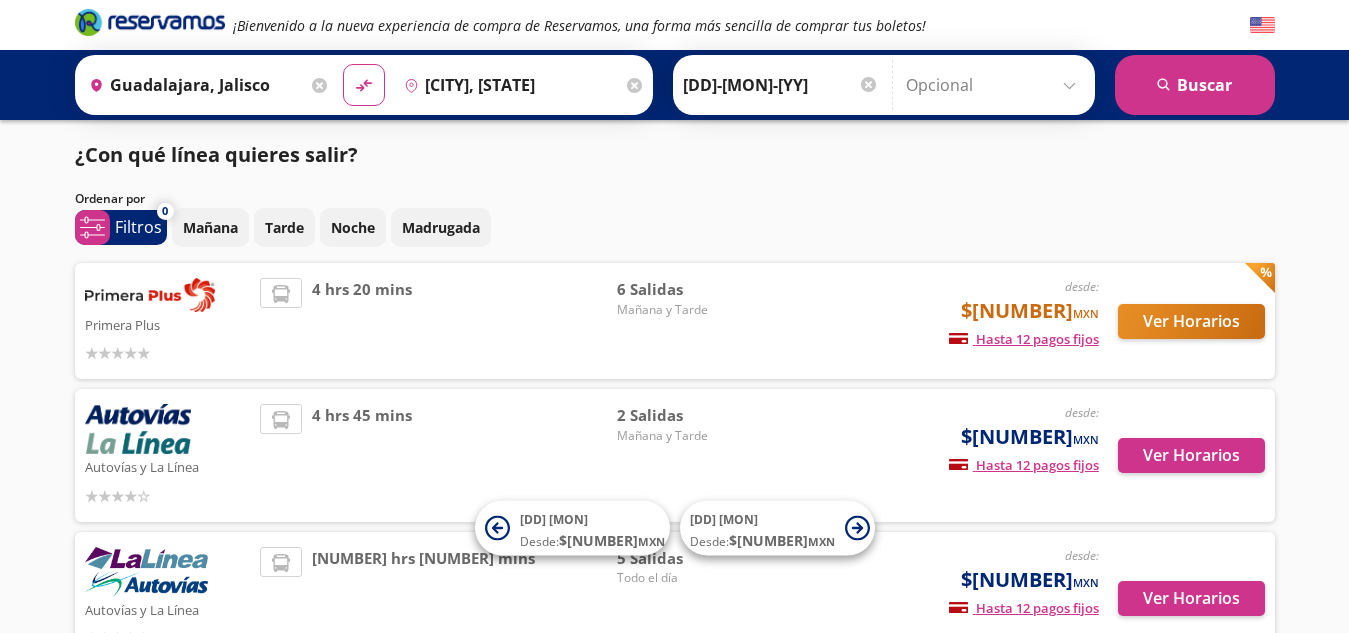 click at bounding box center (868, 84) 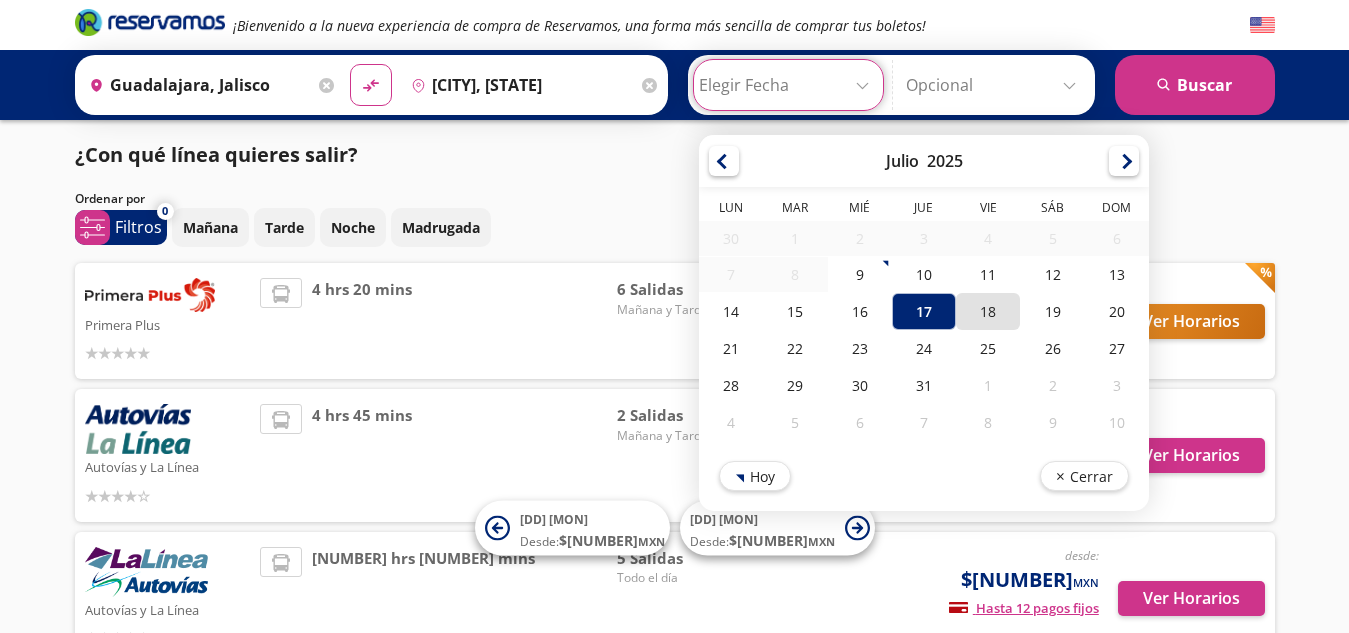 click on "18" at bounding box center [988, 311] 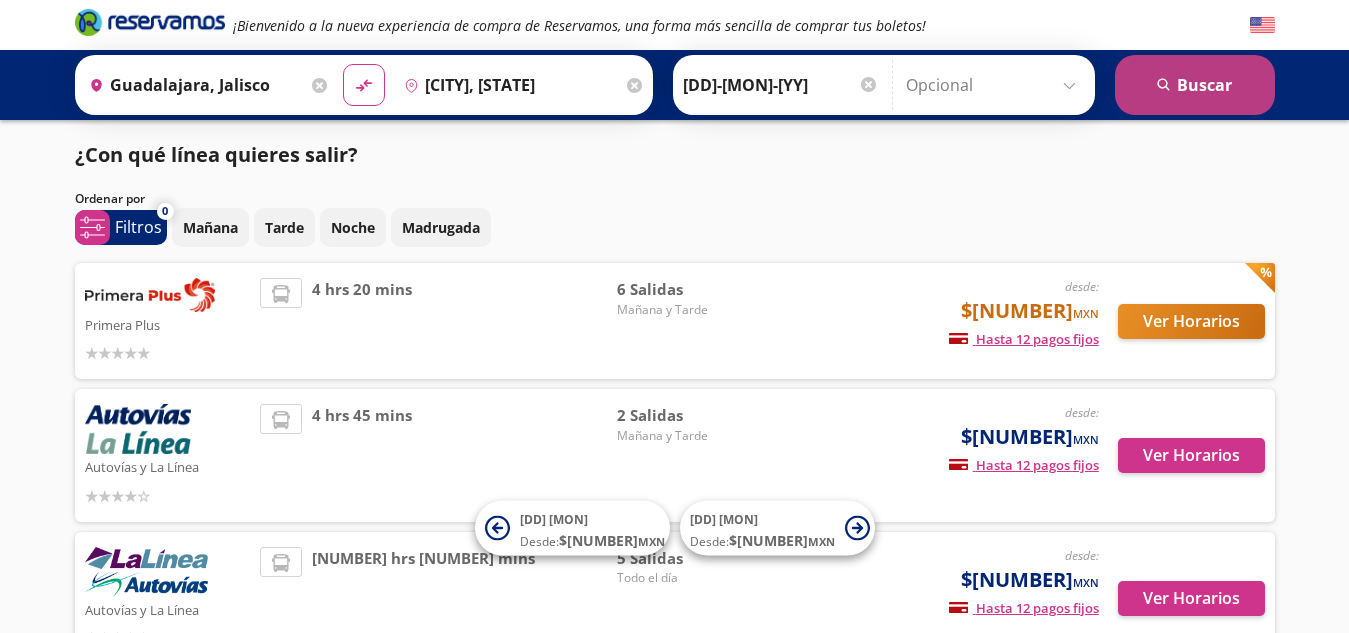 click on "search
Buscar" at bounding box center [1195, 85] 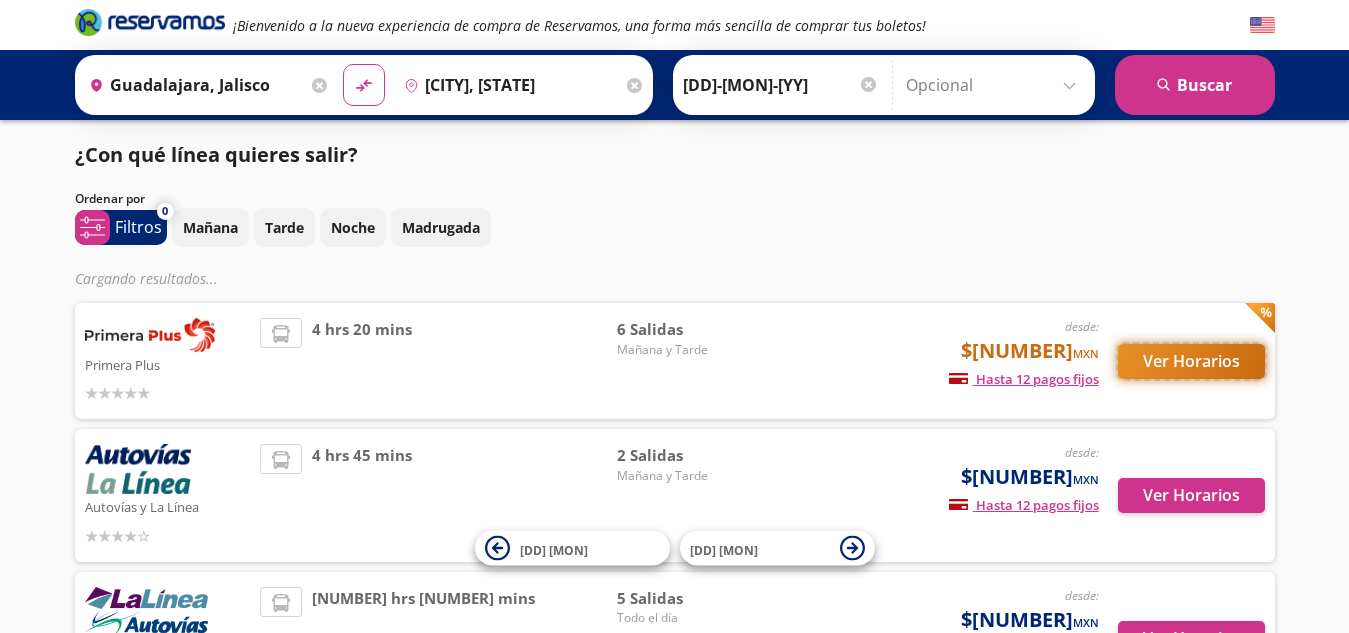 click on "Ver Horarios" at bounding box center (1191, 361) 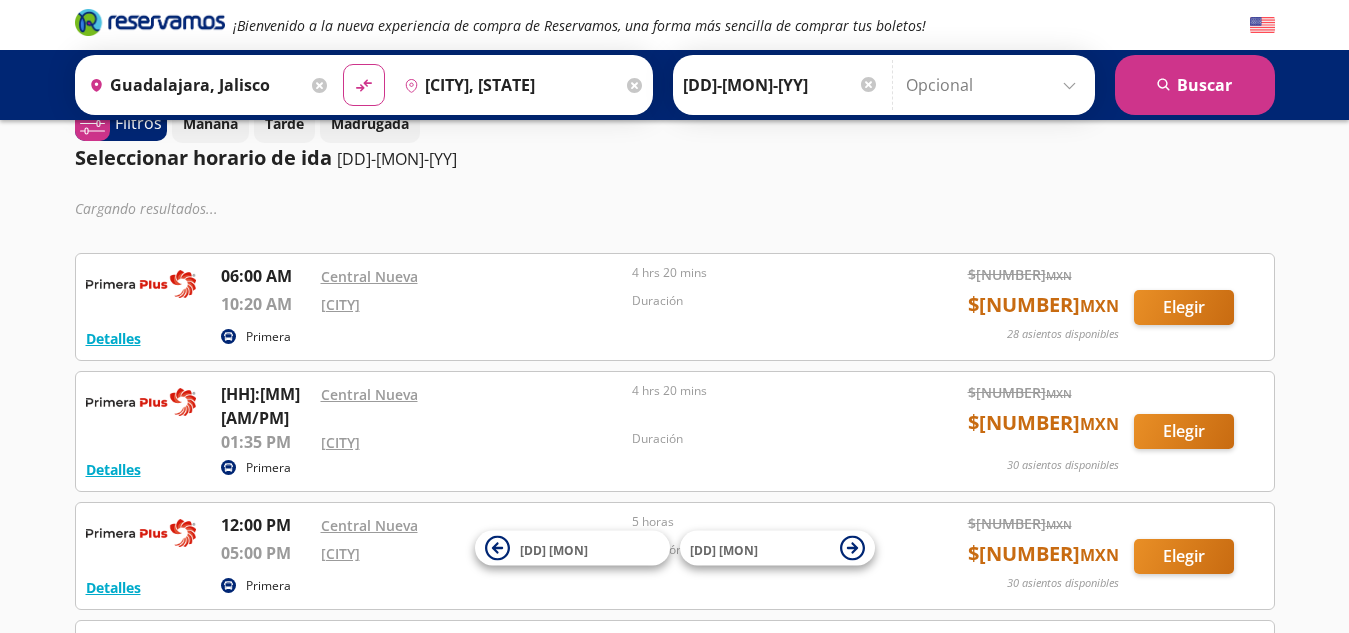 scroll, scrollTop: 38, scrollLeft: 0, axis: vertical 